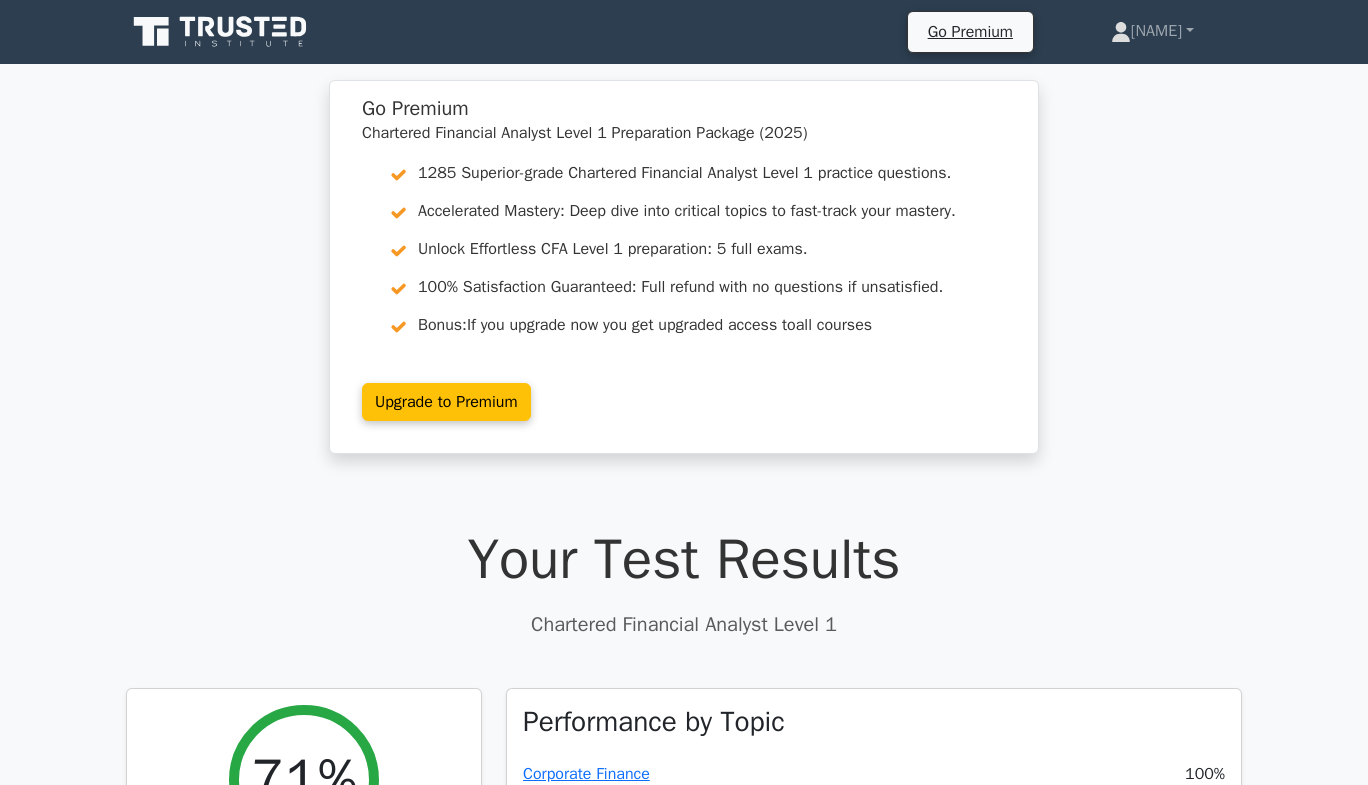 scroll, scrollTop: 3341, scrollLeft: 0, axis: vertical 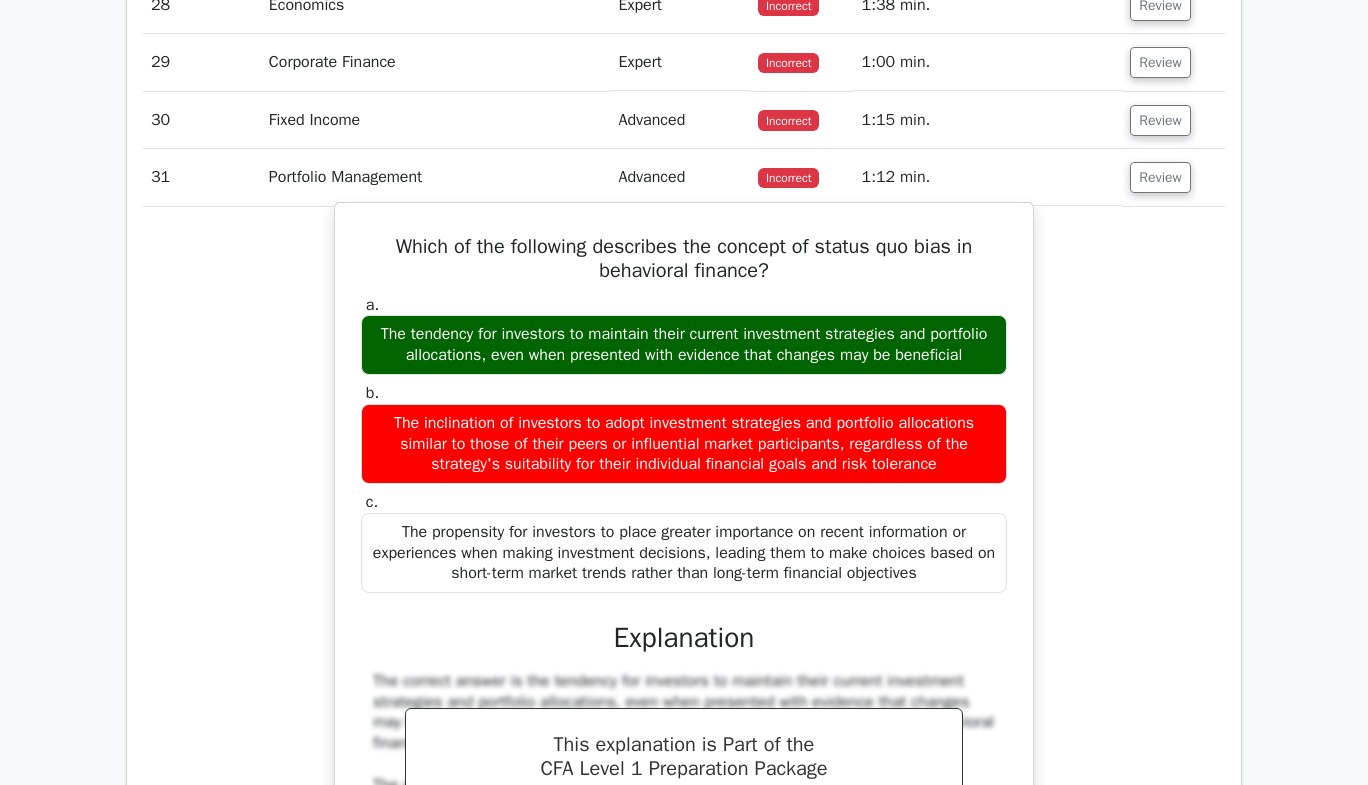 click on "Which of the following describes the concept of status quo bias in behavioral finance?" at bounding box center [684, 259] 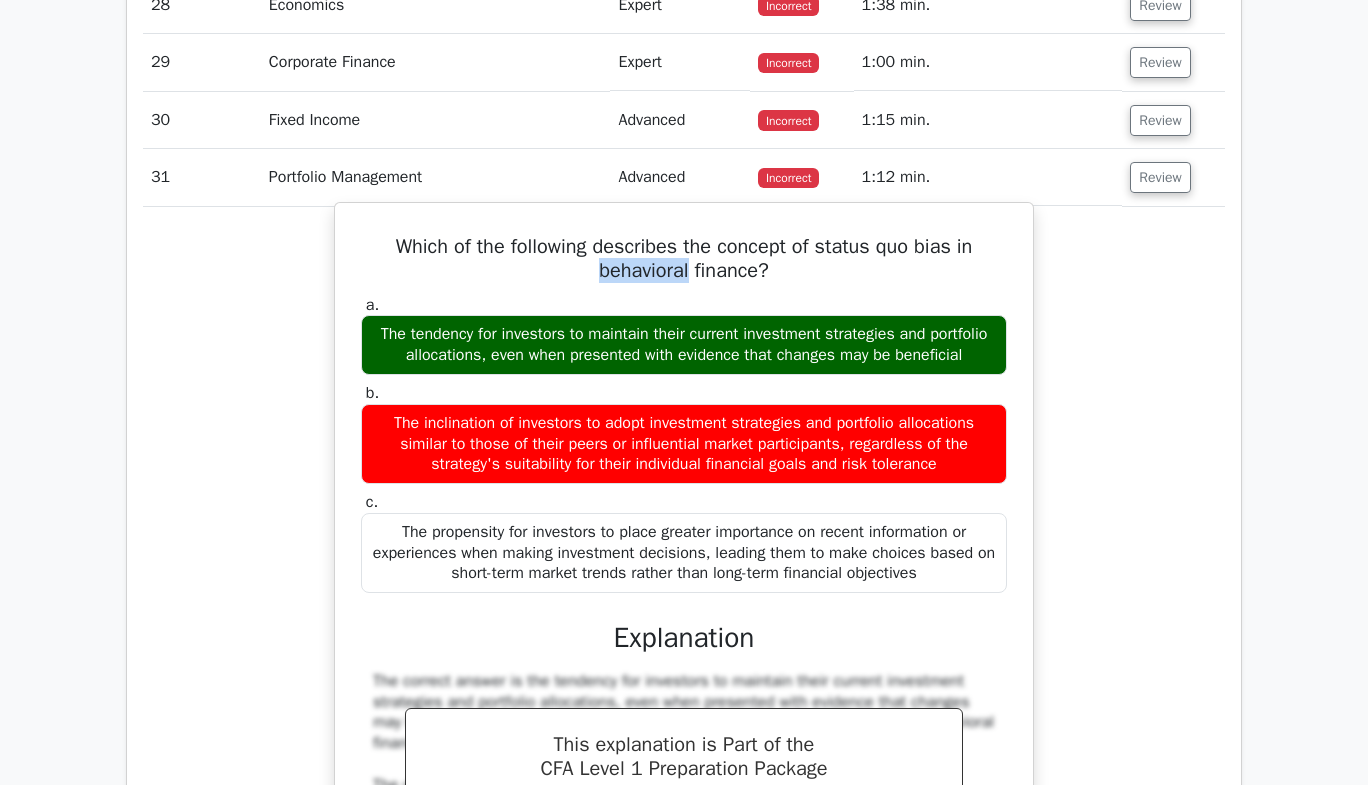 click on "Which of the following describes the concept of status quo bias in behavioral finance?" at bounding box center (684, 259) 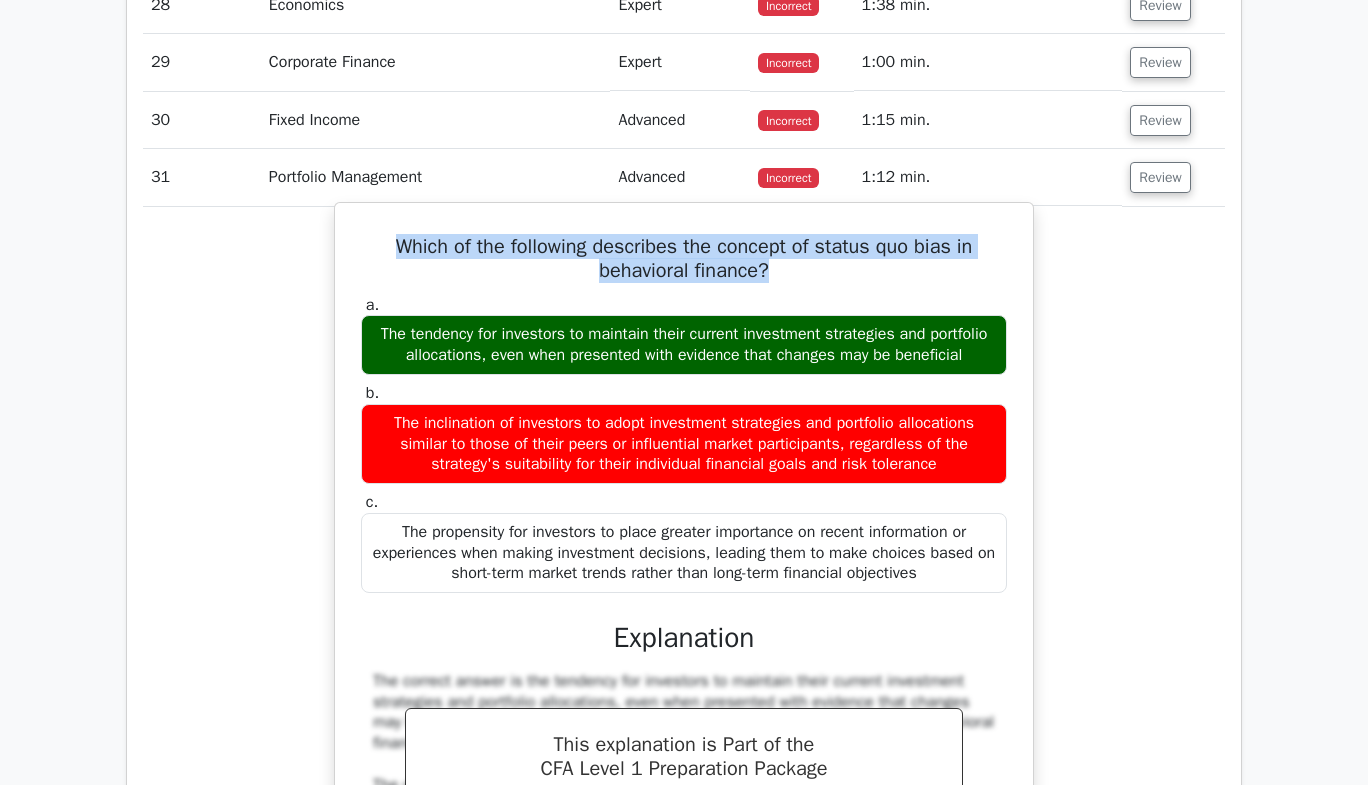 click on "Which of the following describes the concept of status quo bias in behavioral finance?" at bounding box center [684, 259] 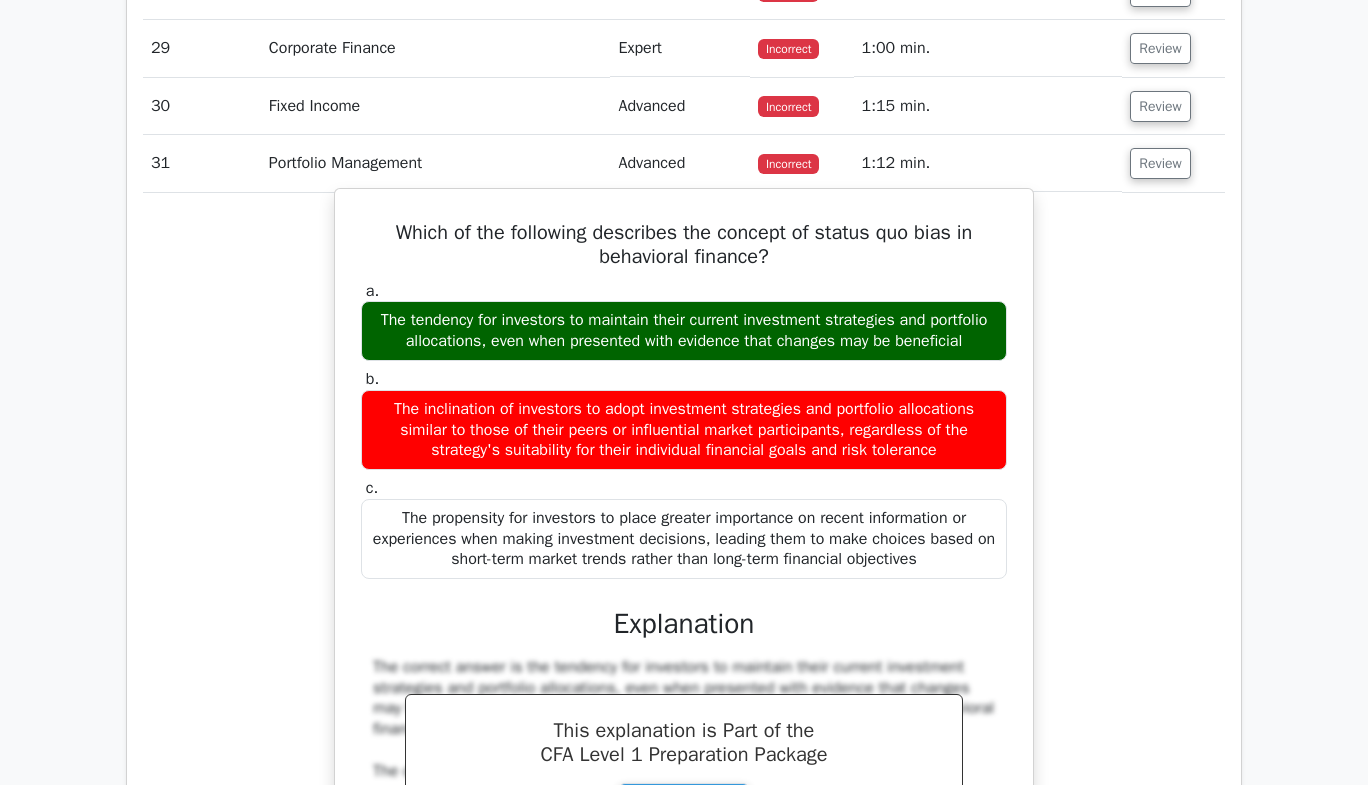 scroll, scrollTop: 3357, scrollLeft: 0, axis: vertical 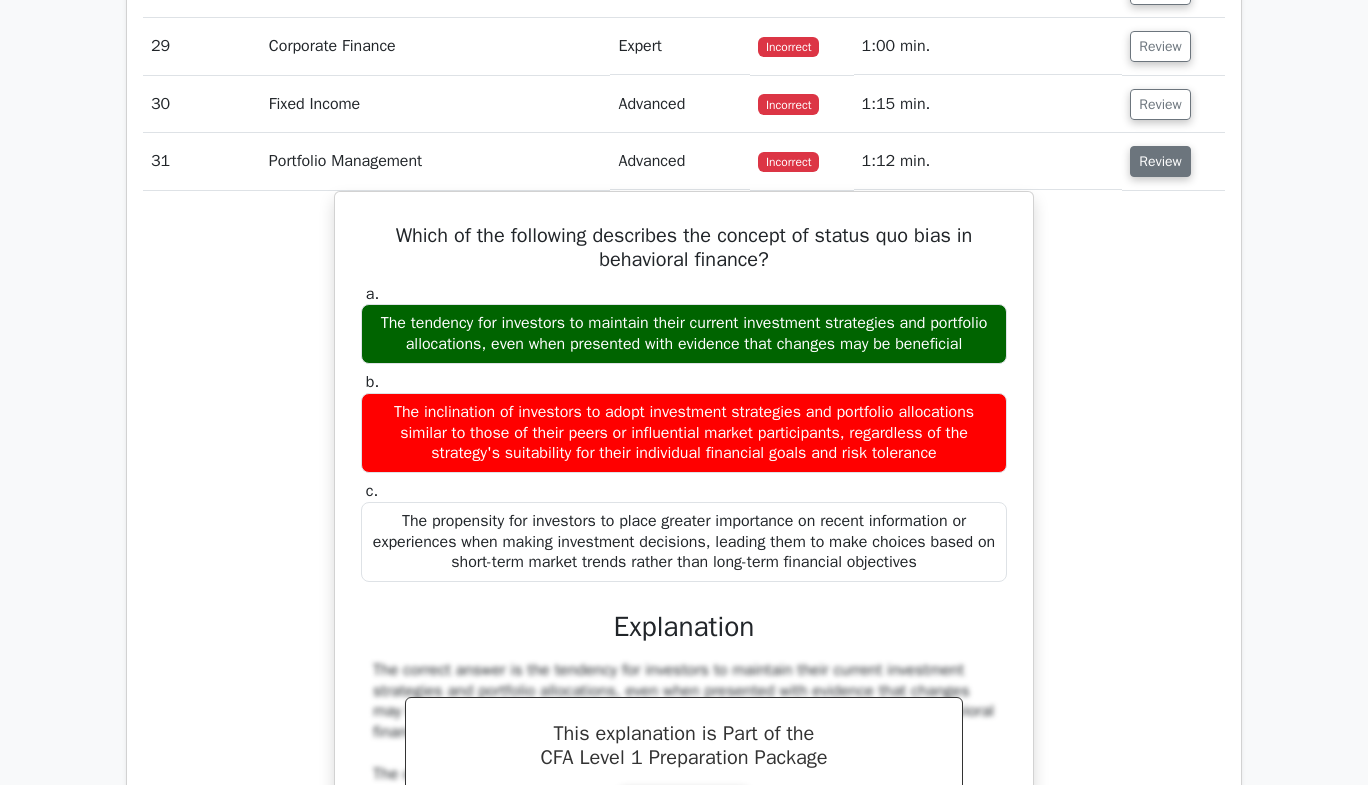 click on "Review" at bounding box center (1160, 161) 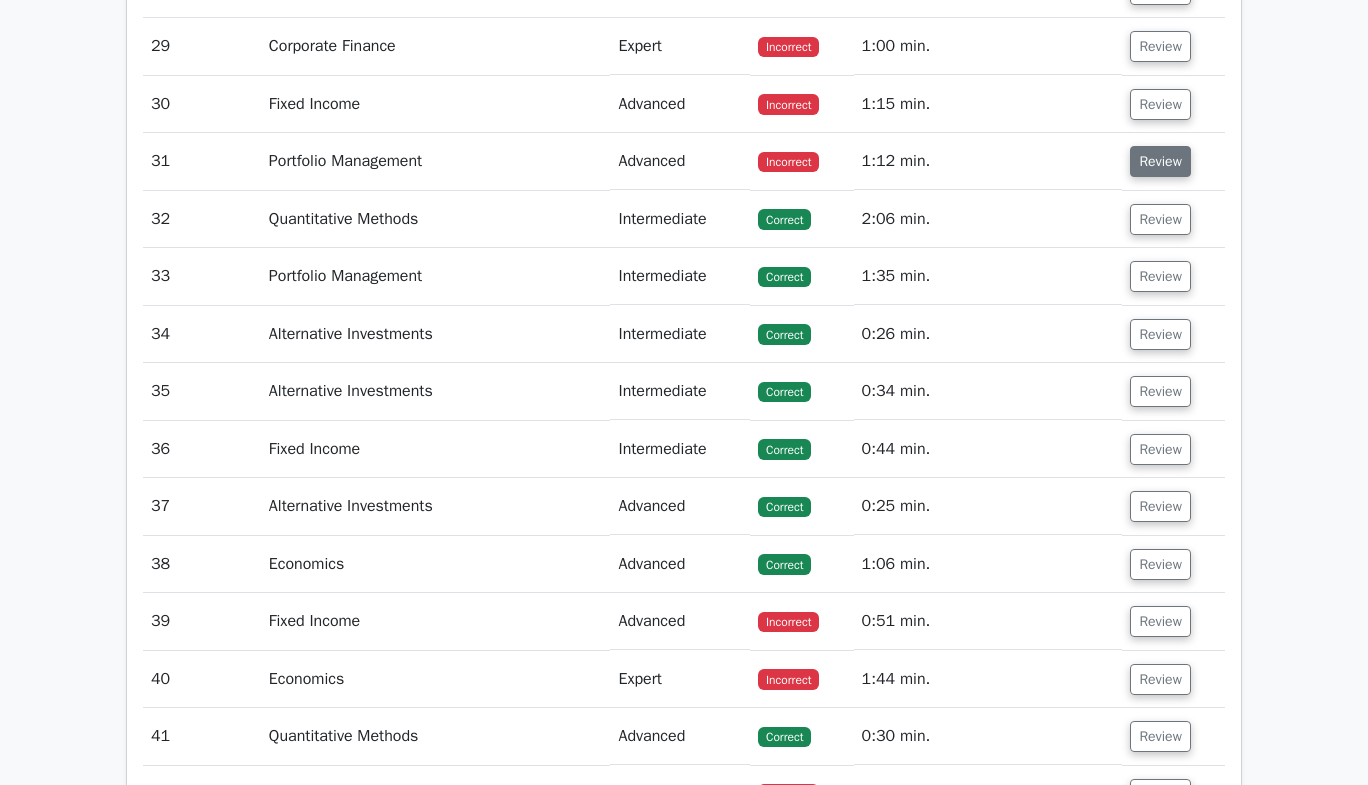 click on "Review" at bounding box center (1160, 161) 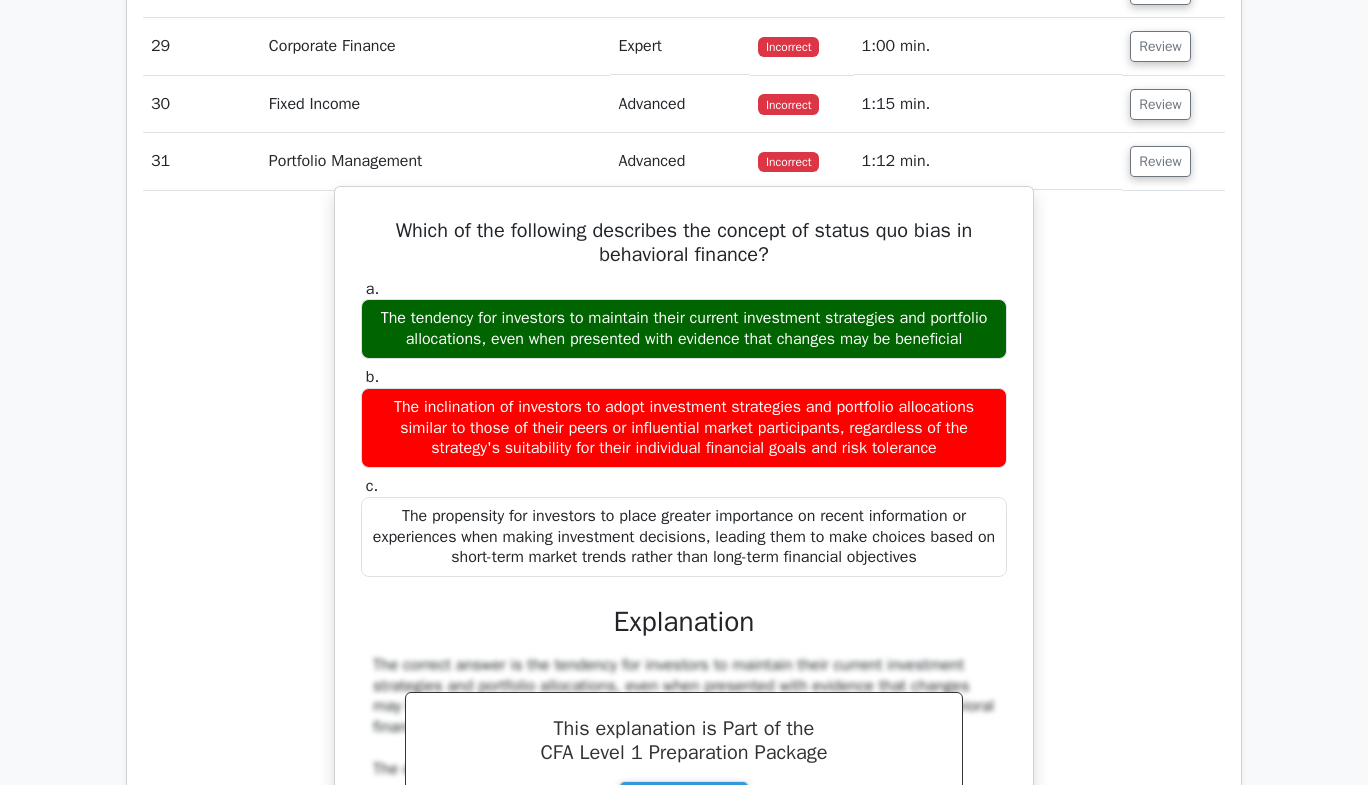 click on "Which of the following describes the concept of status quo bias in behavioral finance?" at bounding box center (684, 243) 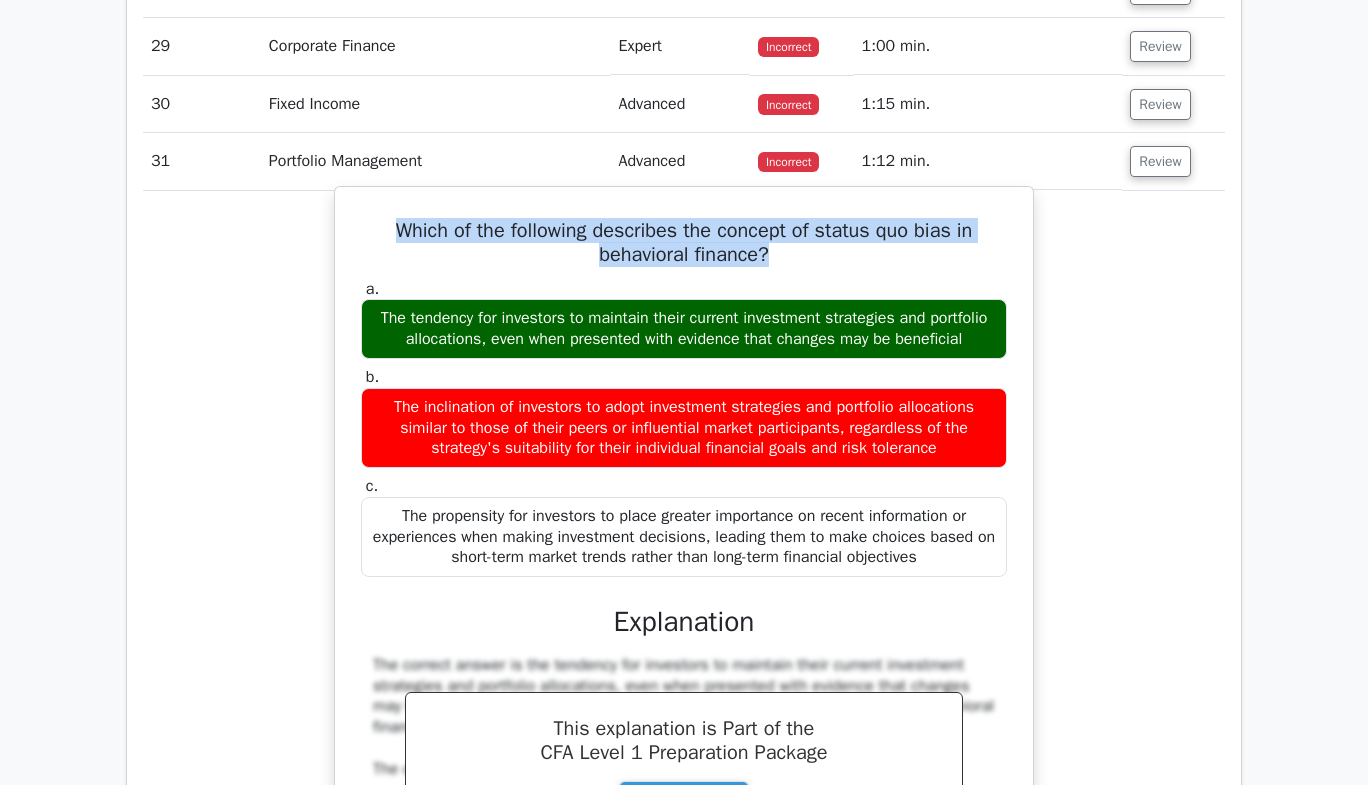 click on "Which of the following describes the concept of status quo bias in behavioral finance?
a.
The tendency for investors to maintain their current investment strategies and portfolio allocations, even when presented with evidence that changes may be beneficial
b.
c." at bounding box center (684, 628) 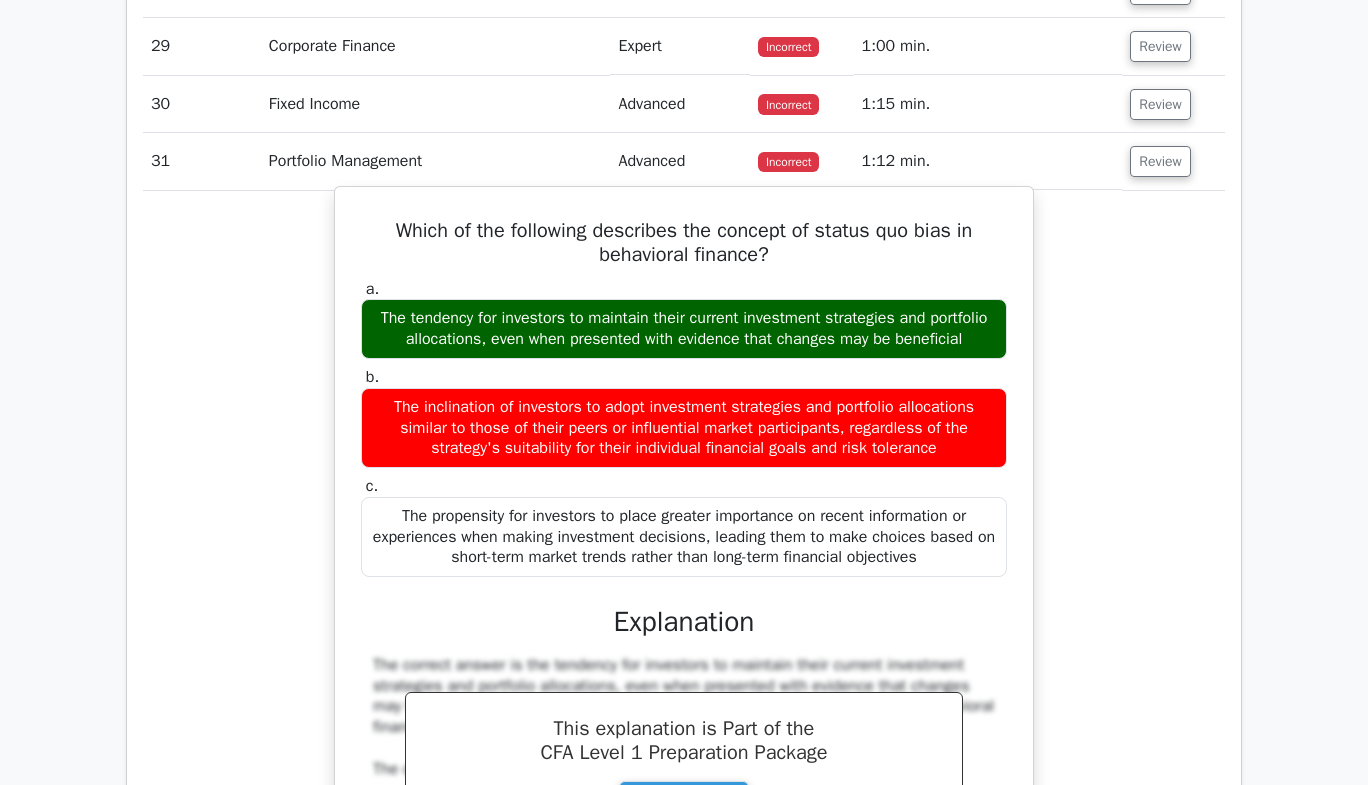 click on "Which of the following describes the concept of status quo bias in behavioral finance?
a.
The tendency for investors to maintain their current investment strategies and portfolio allocations, even when presented with evidence that changes may be beneficial
b.
c." at bounding box center [684, 628] 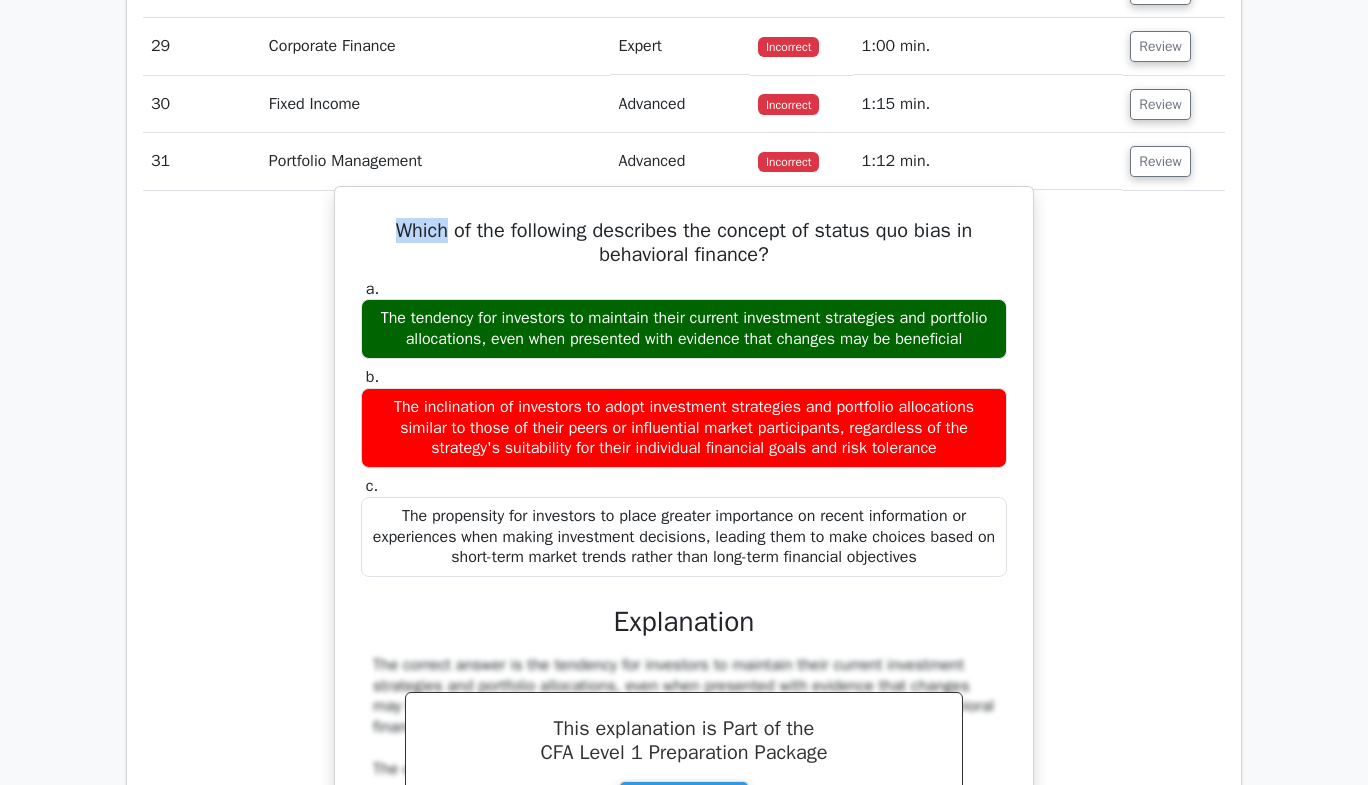 click on "Which of the following describes the concept of status quo bias in behavioral finance?
a.
The tendency for investors to maintain their current investment strategies and portfolio allocations, even when presented with evidence that changes may be beneficial
b.
c." at bounding box center [684, 628] 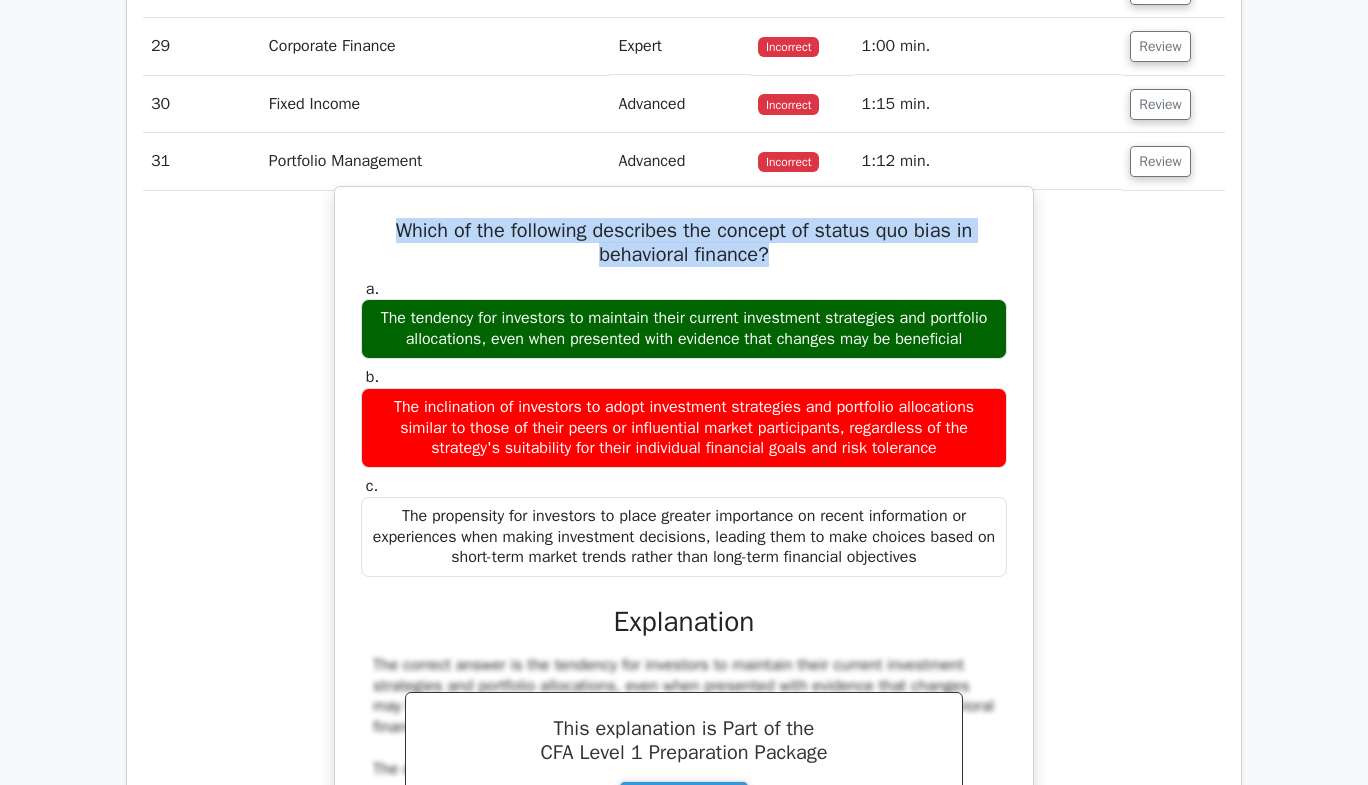 click on "Which of the following describes the concept of status quo bias in behavioral finance?" at bounding box center (684, 243) 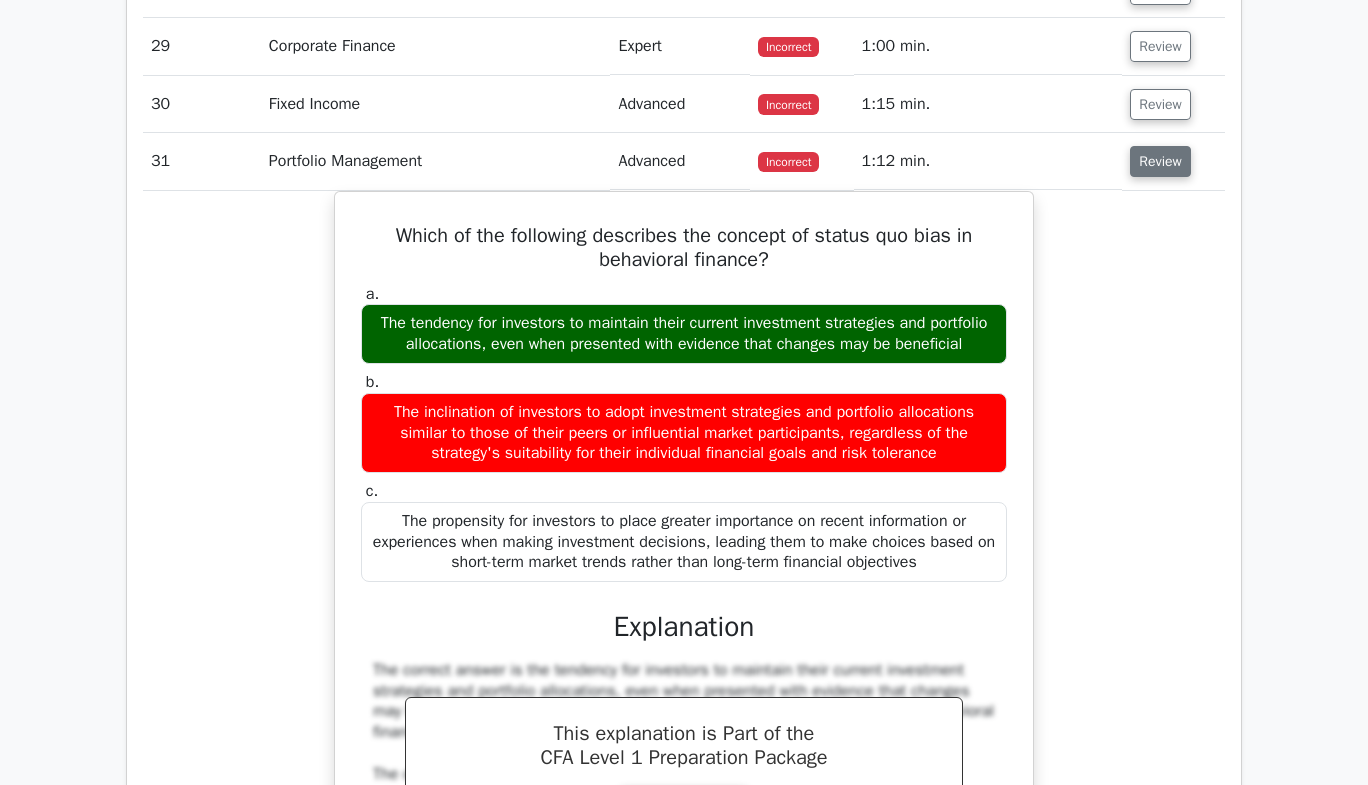 click on "Review" at bounding box center (1160, 161) 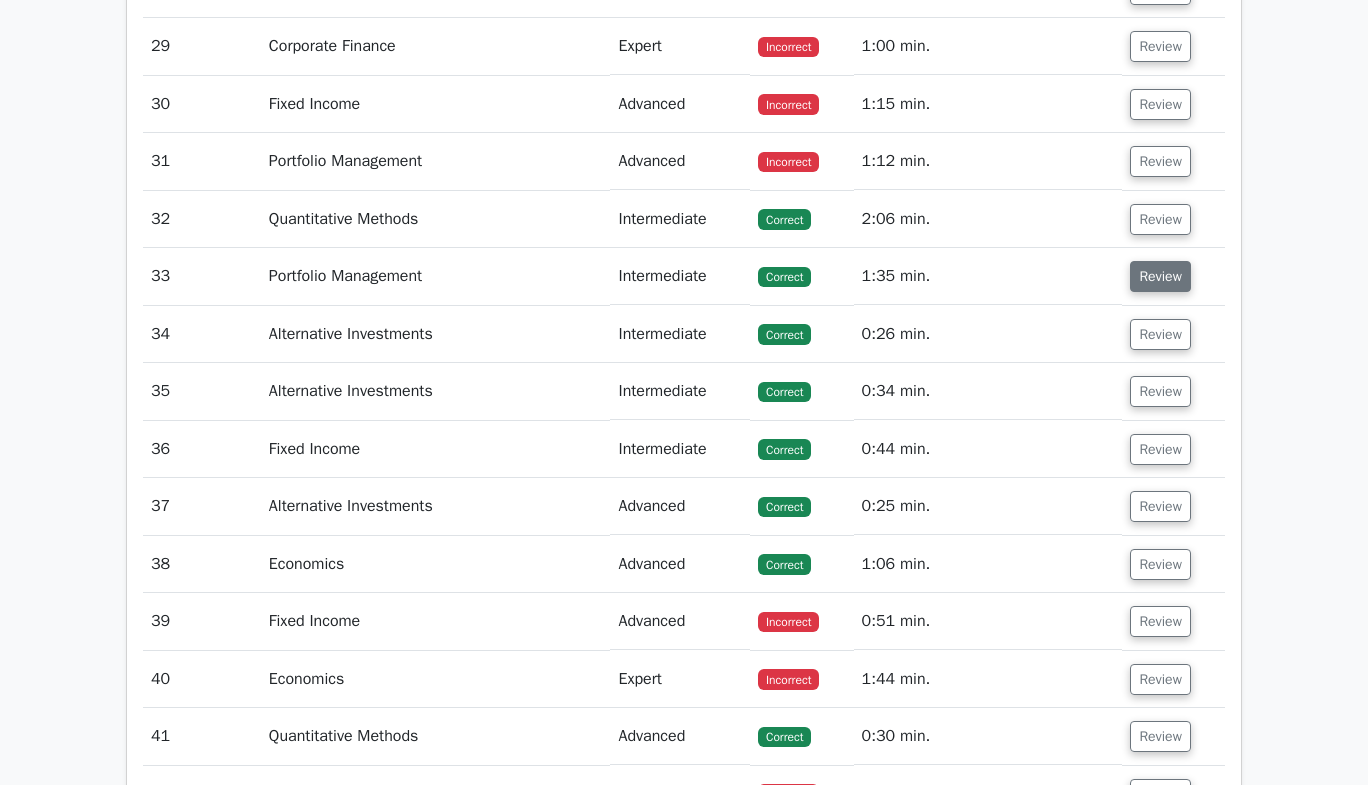 click on "Review" at bounding box center [1160, 276] 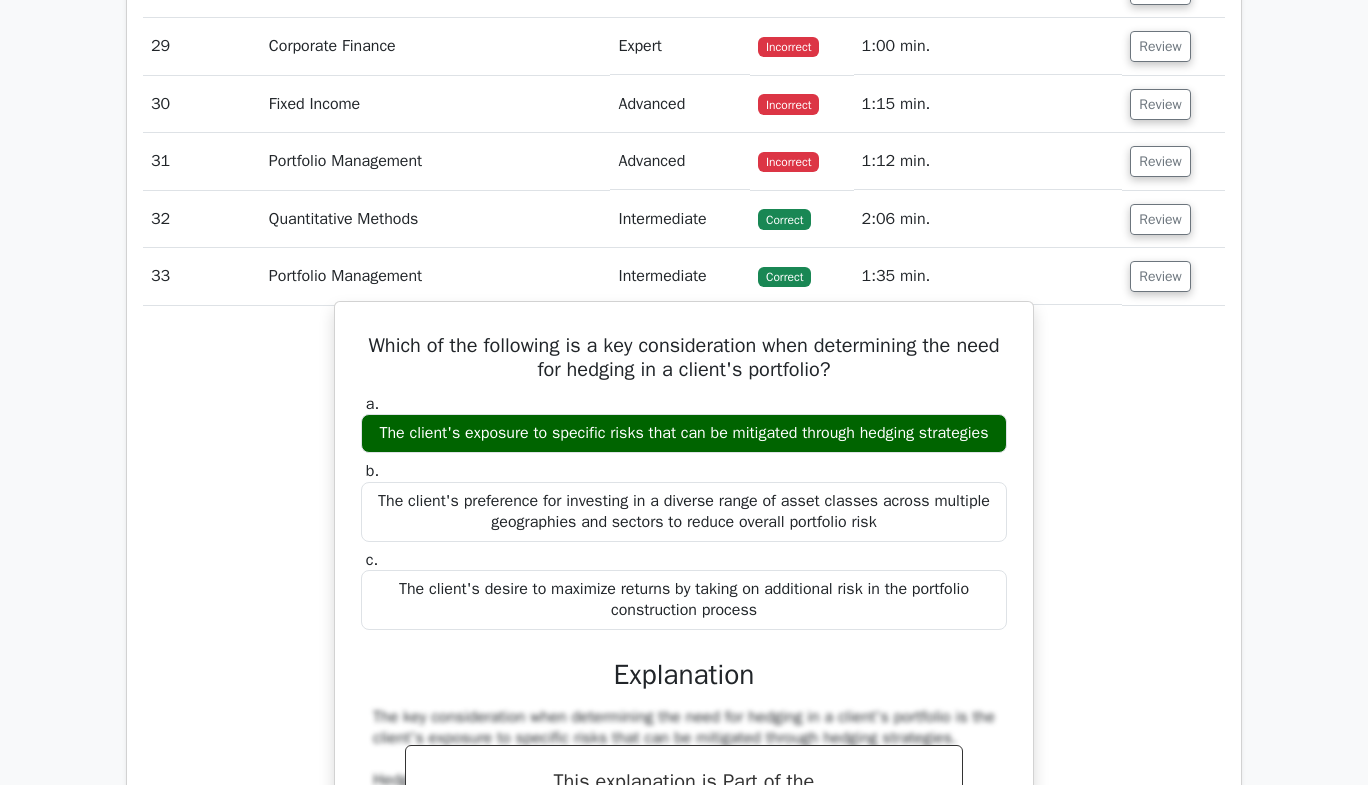 scroll, scrollTop: 3589, scrollLeft: 0, axis: vertical 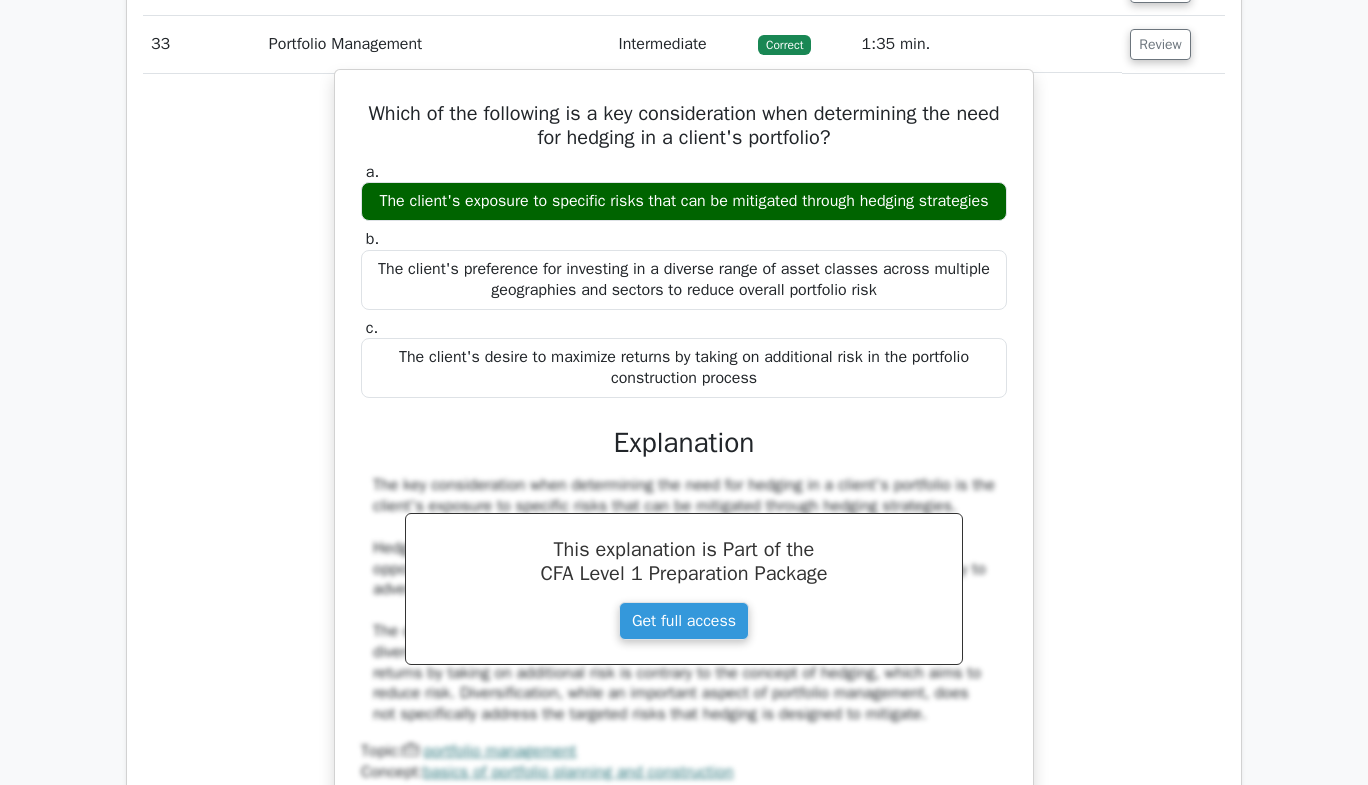click on "Which of the following is a key consideration when determining the need for hedging in a client's portfolio?" at bounding box center [684, 126] 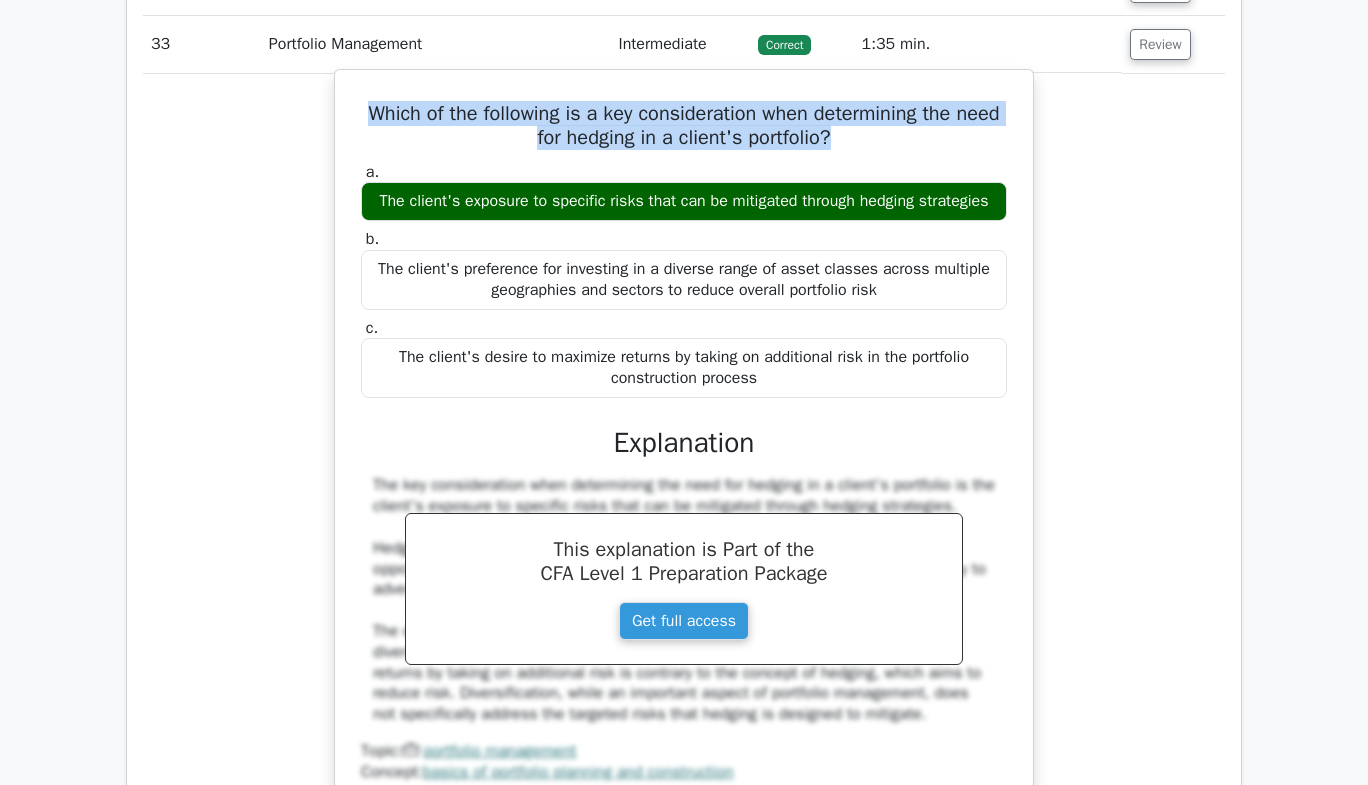 click on "Which of the following is a key consideration when determining the need for hedging in a client's portfolio?" at bounding box center [684, 126] 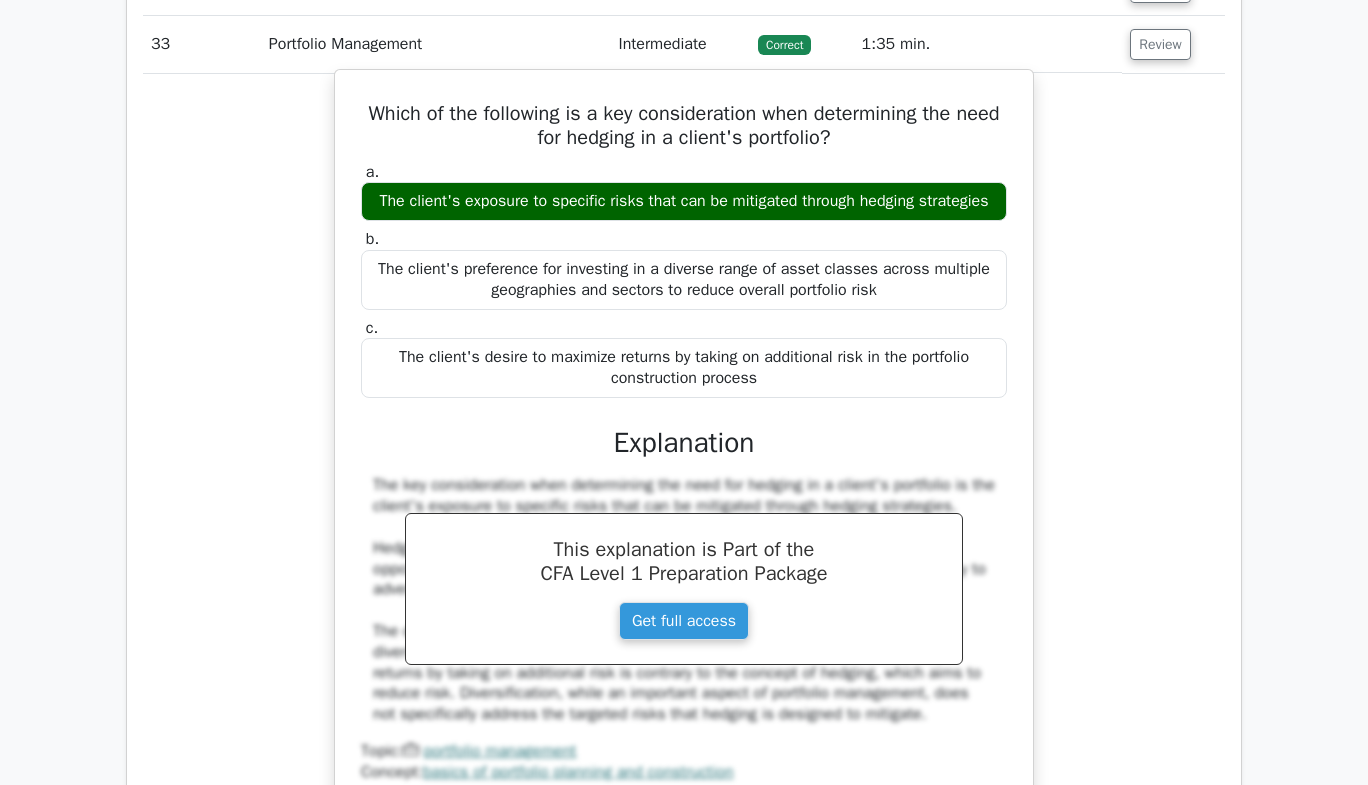 click on "Which of the following is a key consideration when determining the need for hedging in a client's portfolio?" at bounding box center (684, 126) 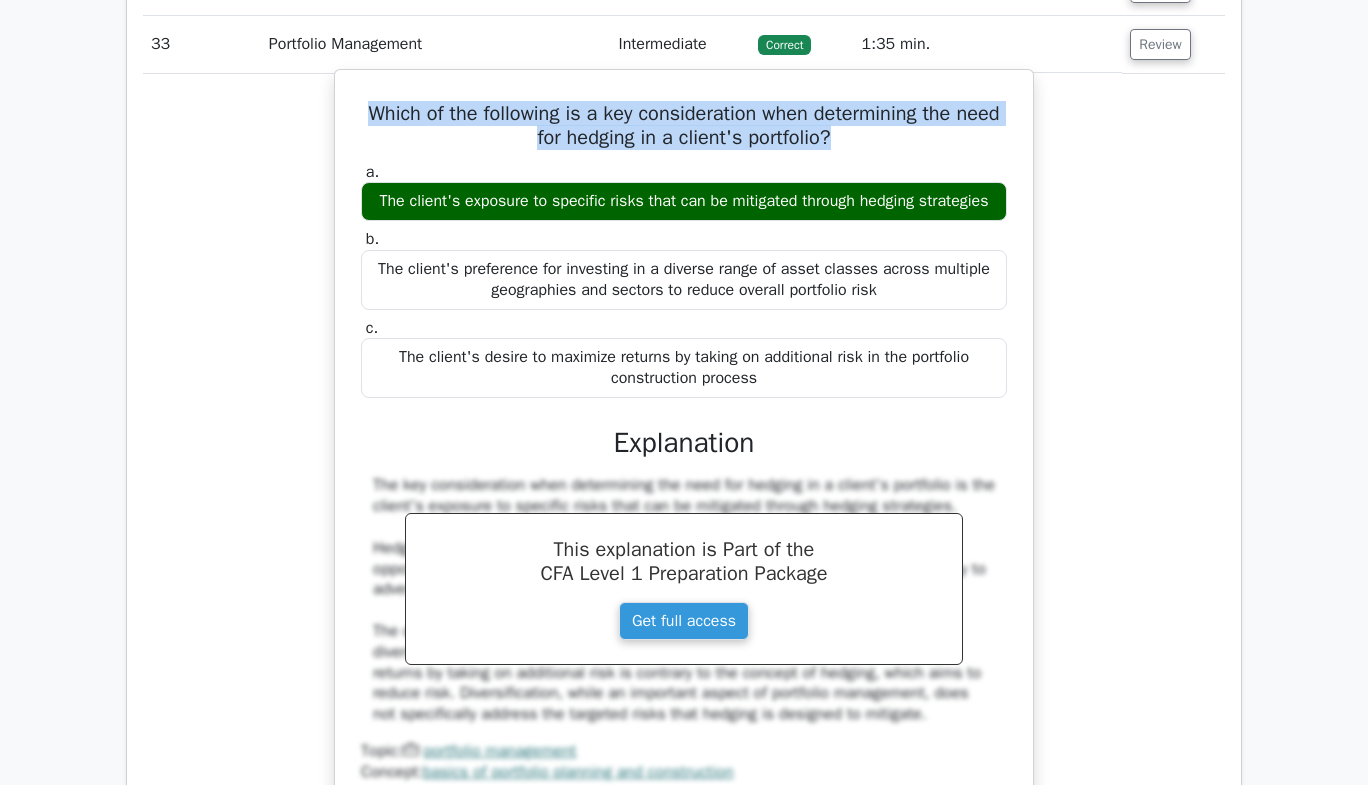 click on "Which of the following is a key consideration when determining the need for hedging in a client's portfolio?" at bounding box center (684, 126) 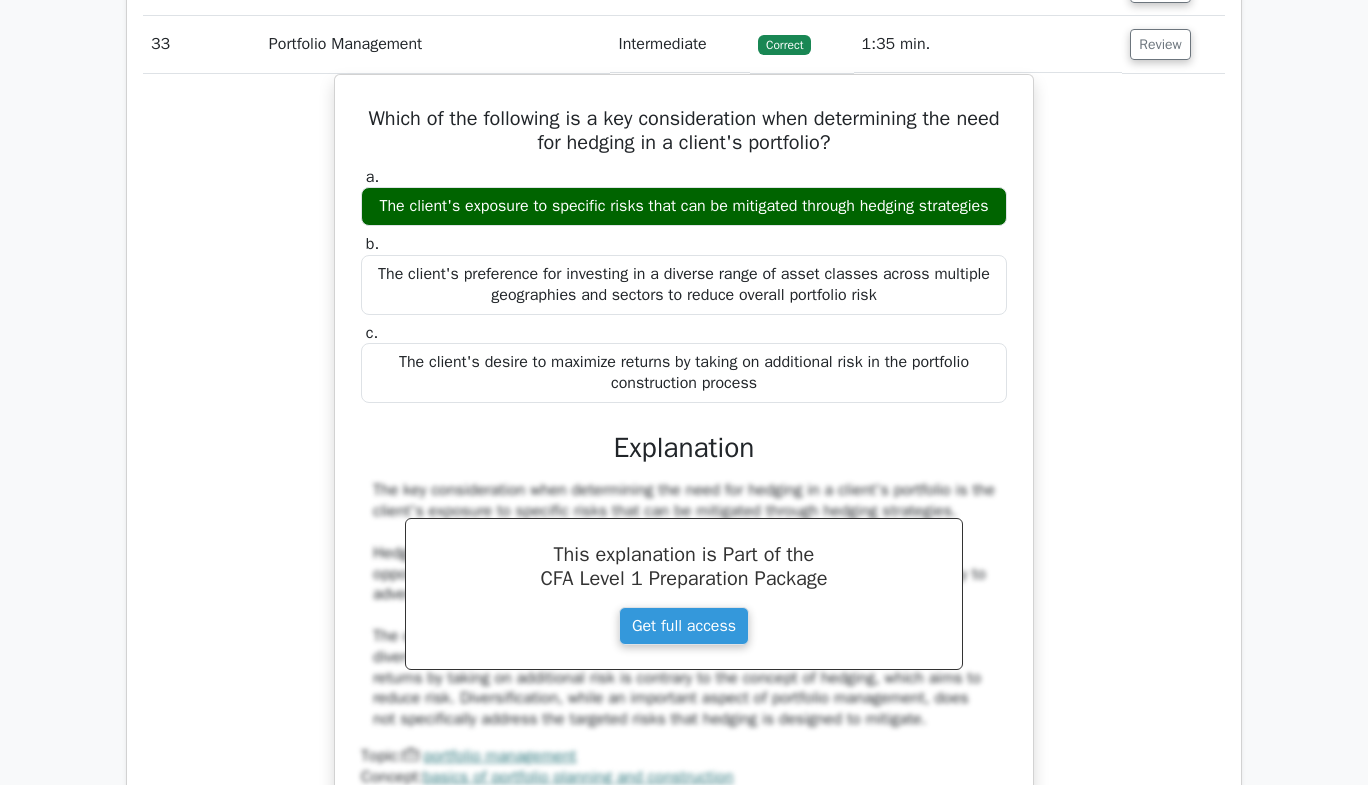 click on "Which of the following is a key consideration when determining the need for hedging in a client's portfolio?
a.
The client's exposure to specific risks that can be mitigated through hedging strategies
b.
c." at bounding box center (684, 455) 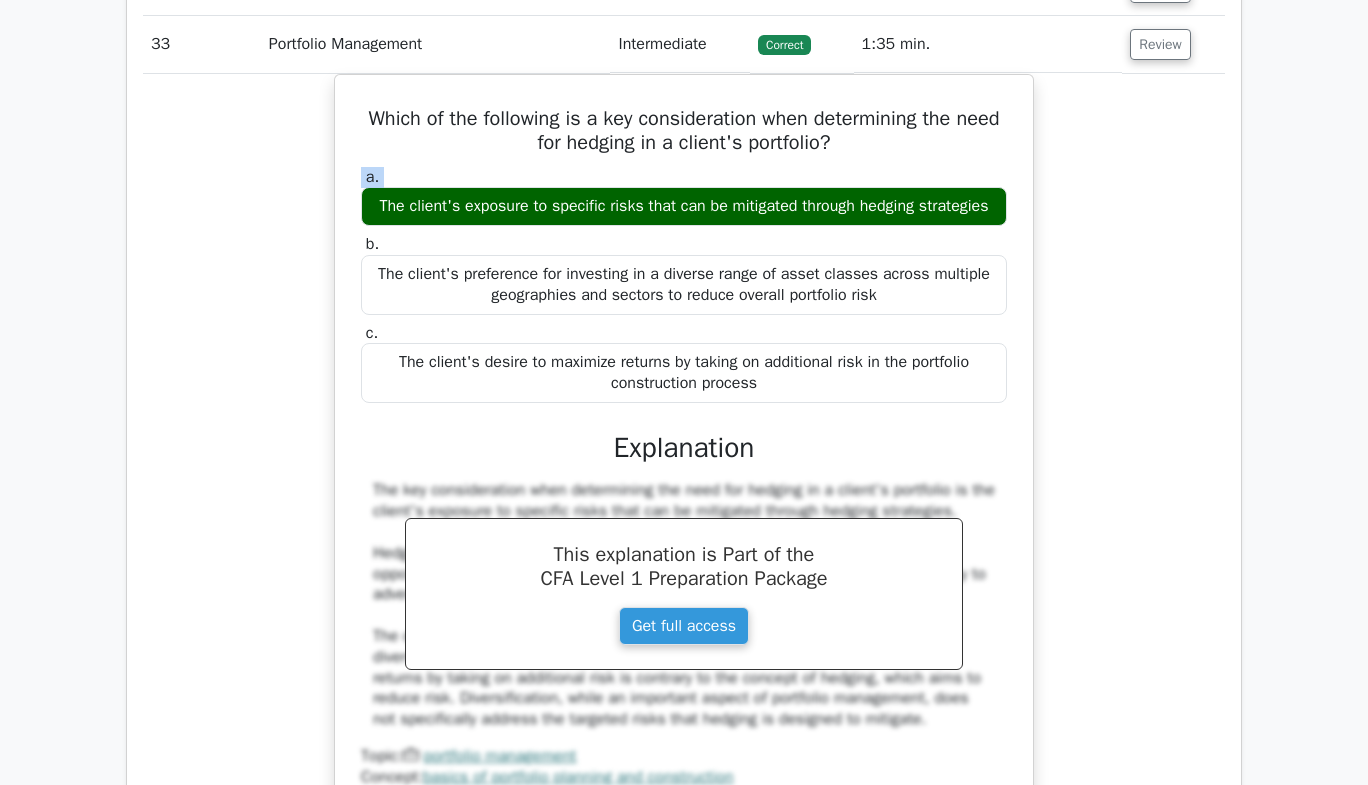 click on "Which of the following is a key consideration when determining the need for hedging in a client's portfolio?
a.
The client's exposure to specific risks that can be mitigated through hedging strategies
b.
c." at bounding box center (684, 455) 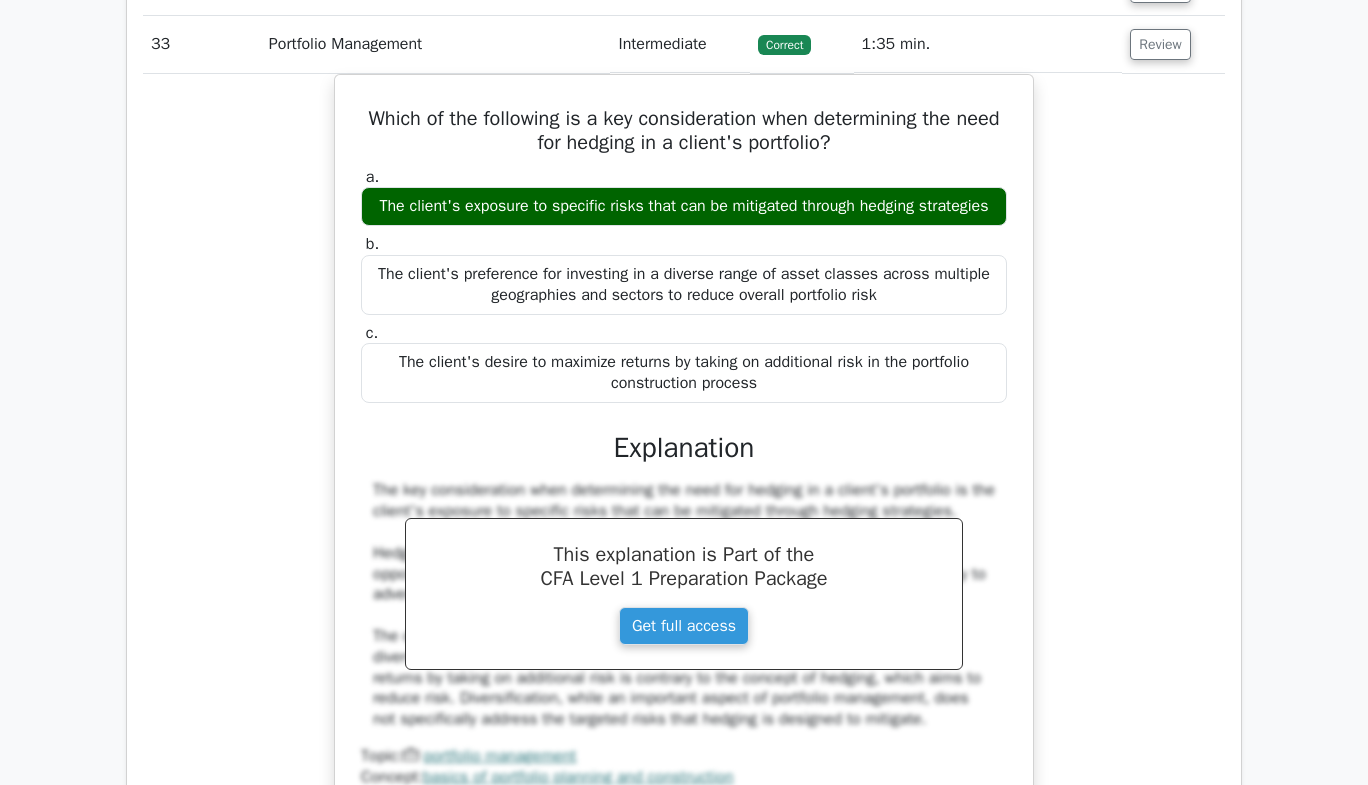 click on "Which of the following is a key consideration when determining the need for hedging in a client's portfolio?
a.
The client's exposure to specific risks that can be mitigated through hedging strategies
b.
c." at bounding box center (684, 455) 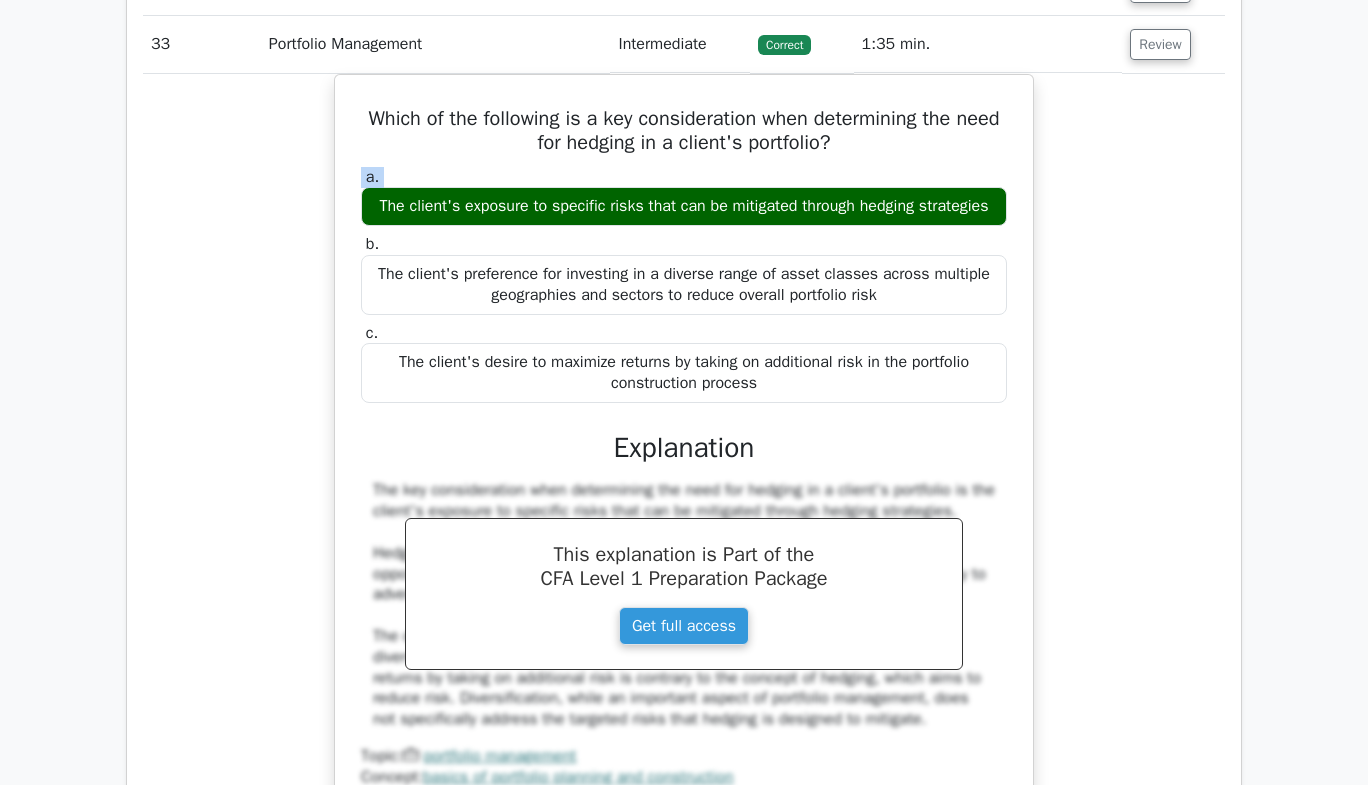 click on "Which of the following is a key consideration when determining the need for hedging in a client's portfolio?
a.
The client's exposure to specific risks that can be mitigated through hedging strategies
b.
c." at bounding box center [684, 455] 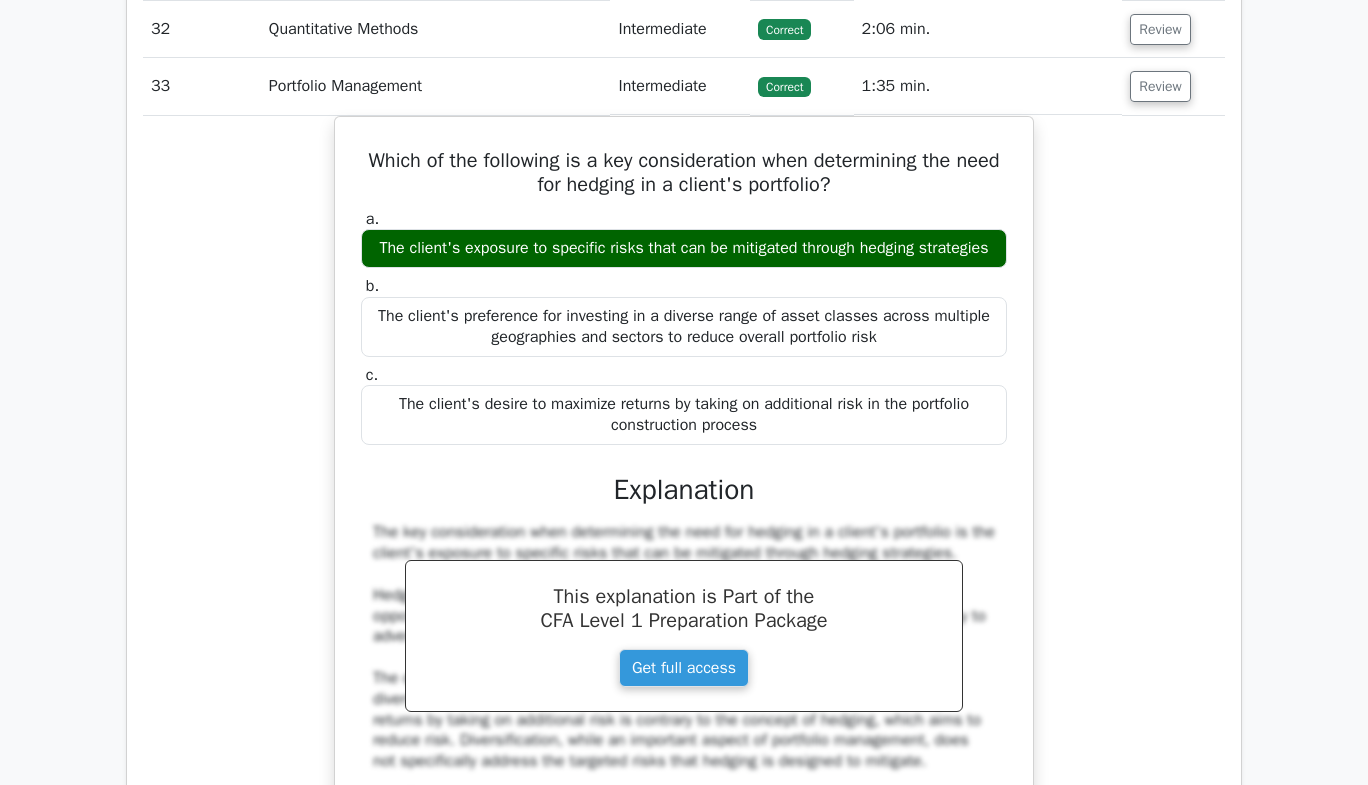 scroll, scrollTop: 3548, scrollLeft: 0, axis: vertical 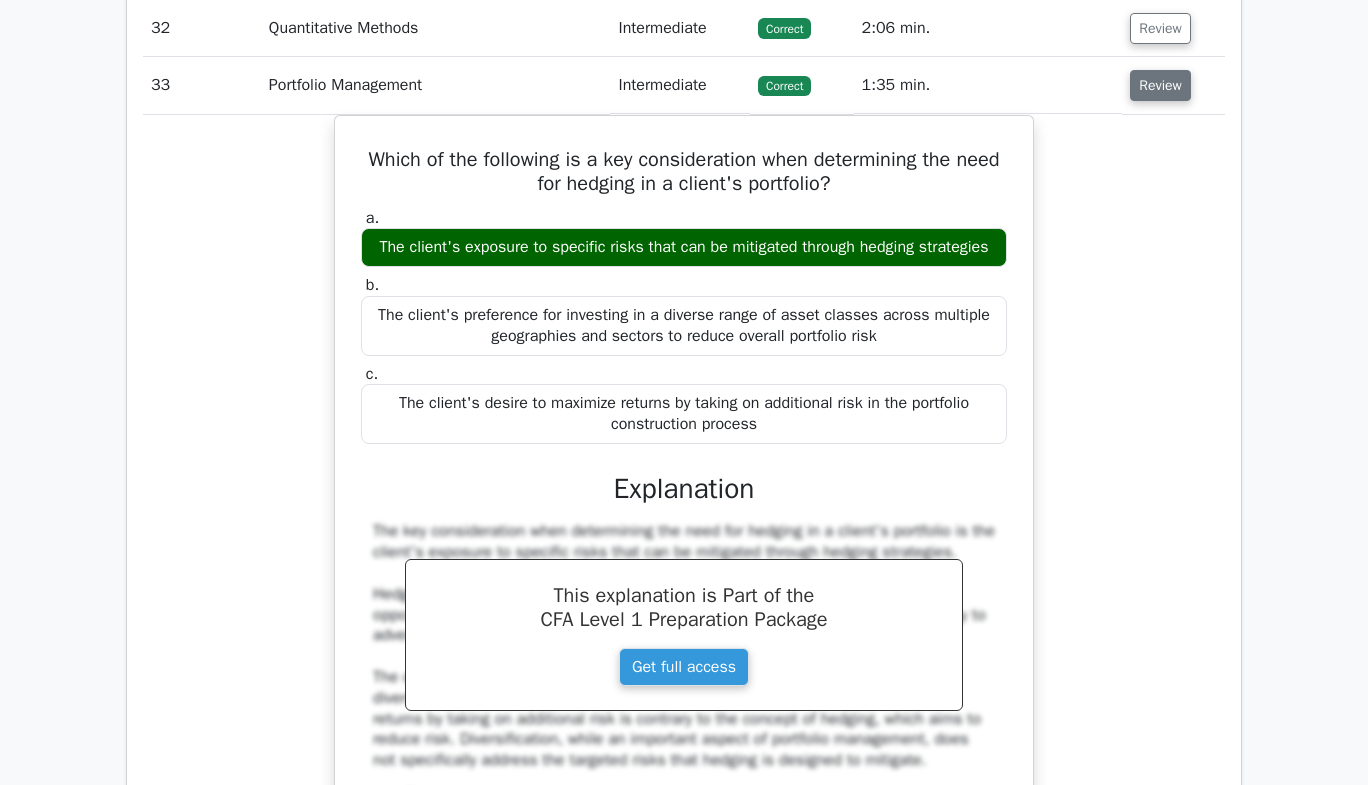 click on "Review" at bounding box center (1160, 85) 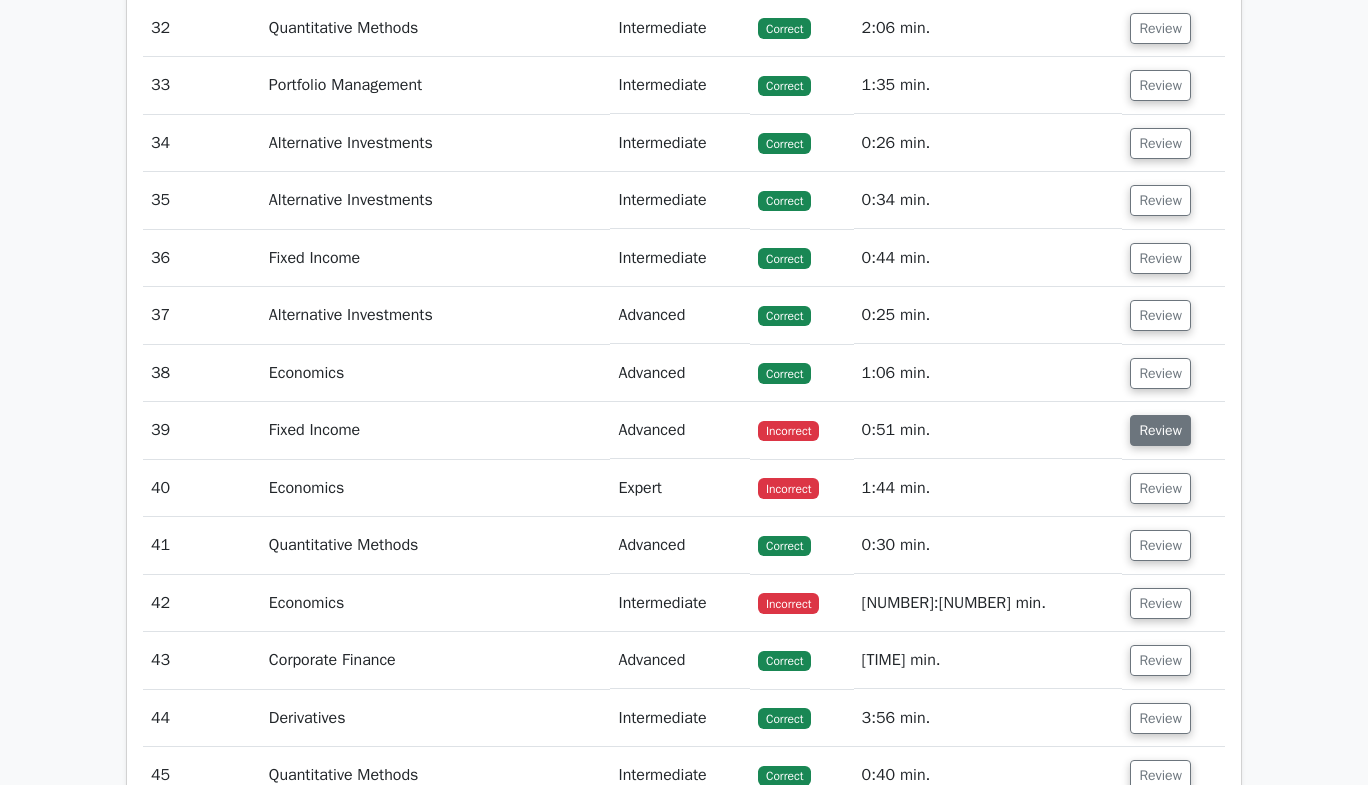 click on "Review" at bounding box center [1160, 430] 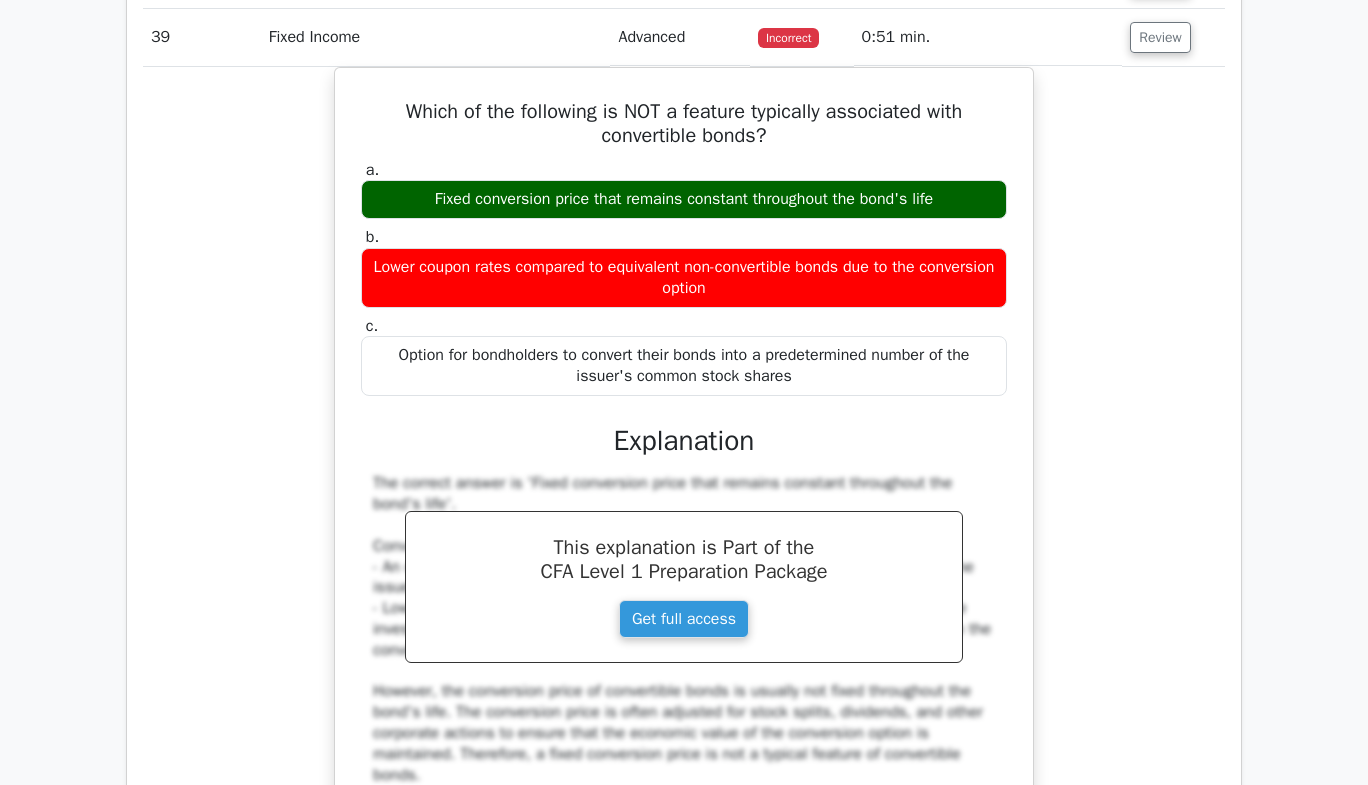 scroll, scrollTop: 3942, scrollLeft: 0, axis: vertical 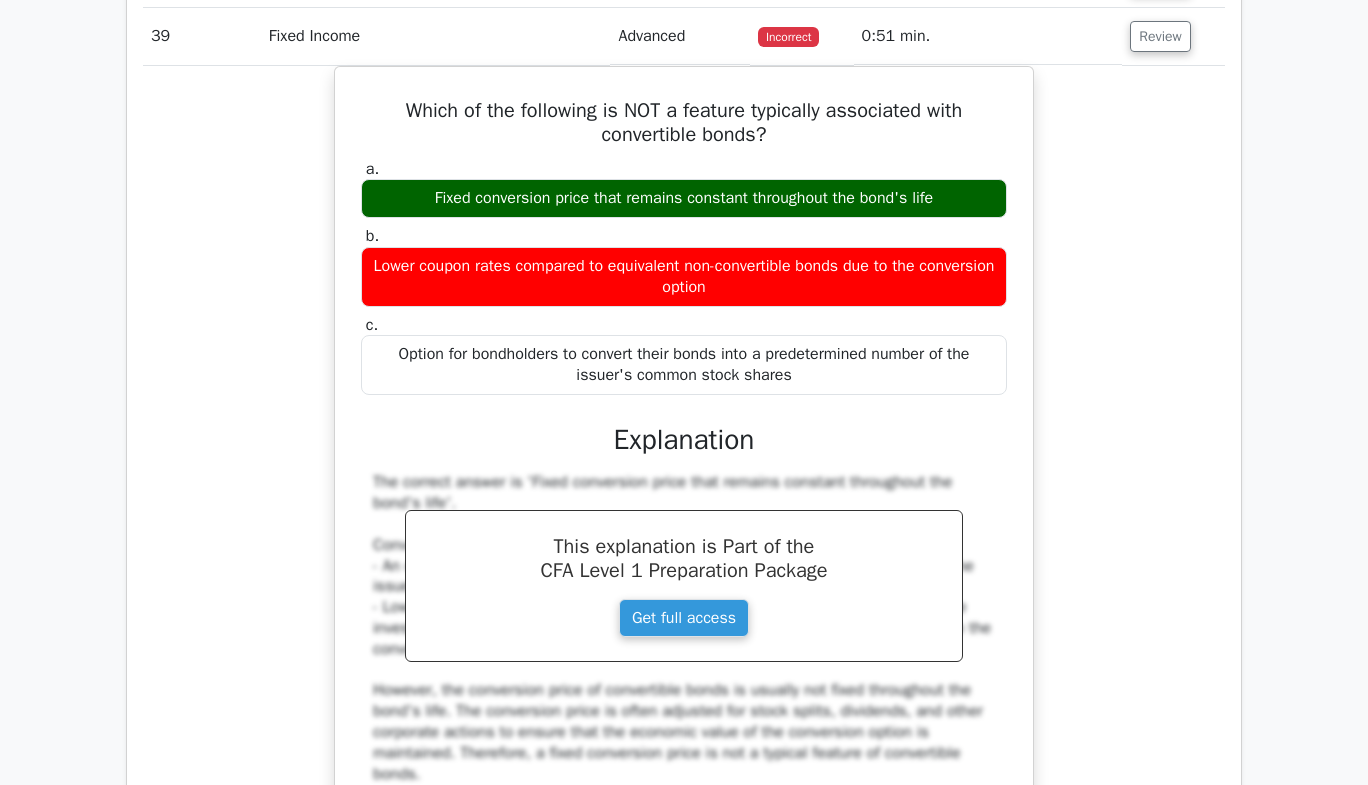 type 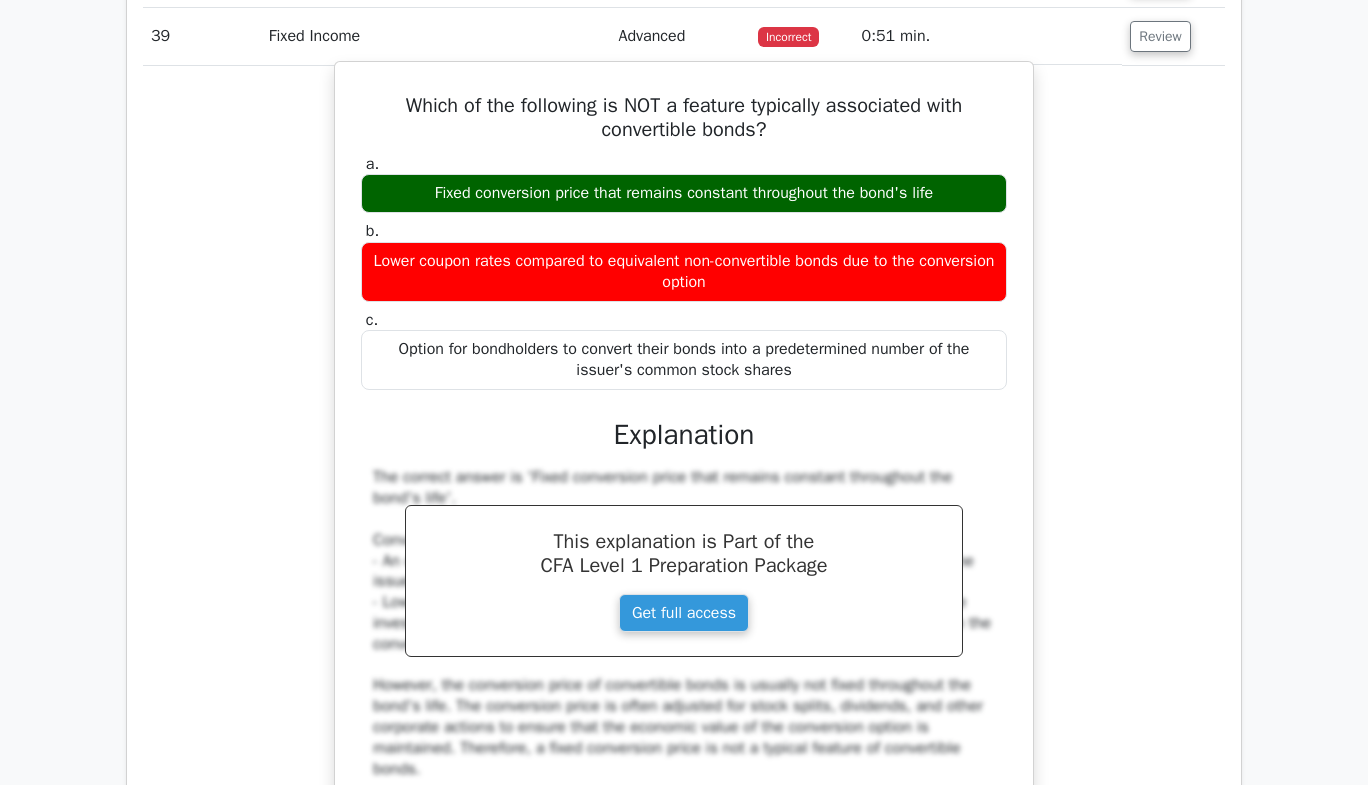 click on "Which of the following is NOT a feature typically associated with convertible bonds?" at bounding box center [684, 118] 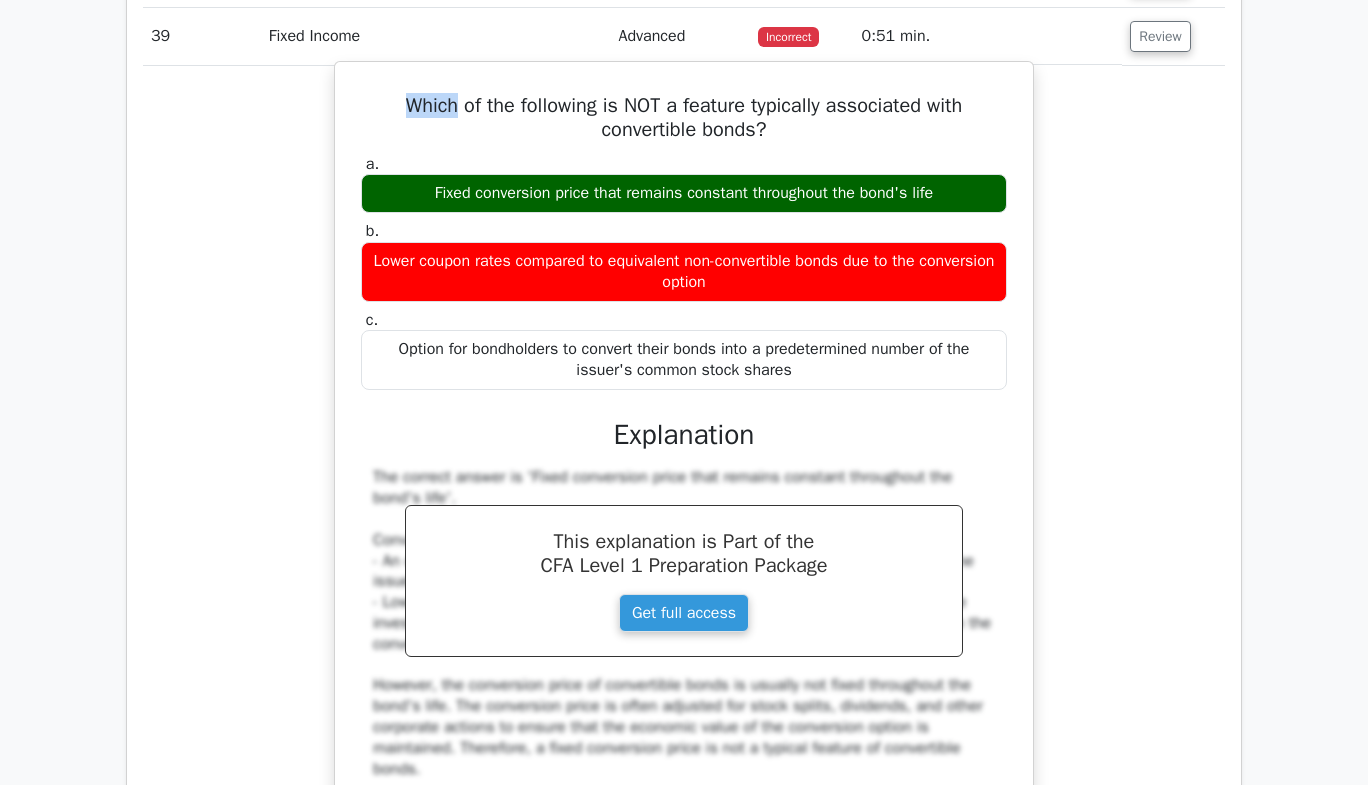 click on "Which of the following is NOT a feature typically associated with convertible bonds?" at bounding box center [684, 118] 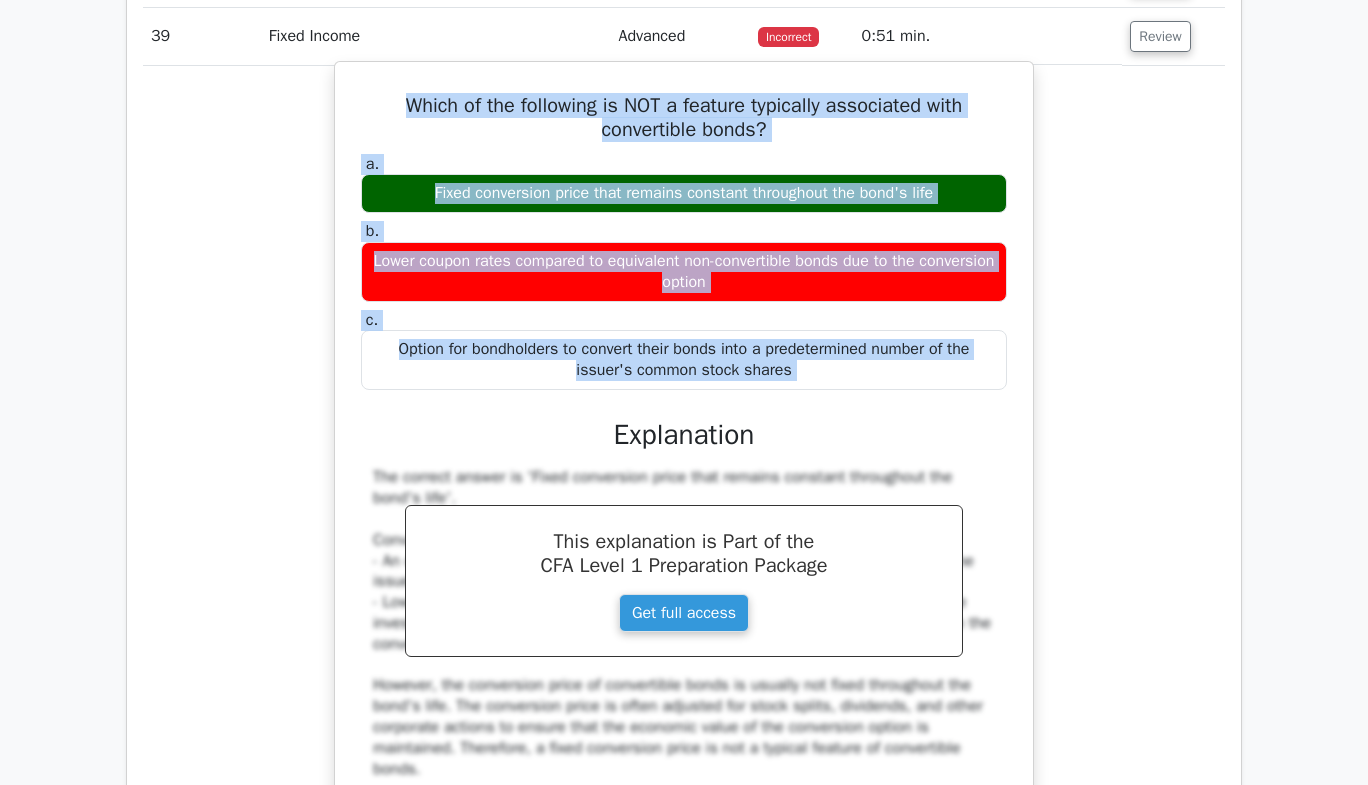 drag, startPoint x: 409, startPoint y: 64, endPoint x: 712, endPoint y: 328, distance: 401.87686 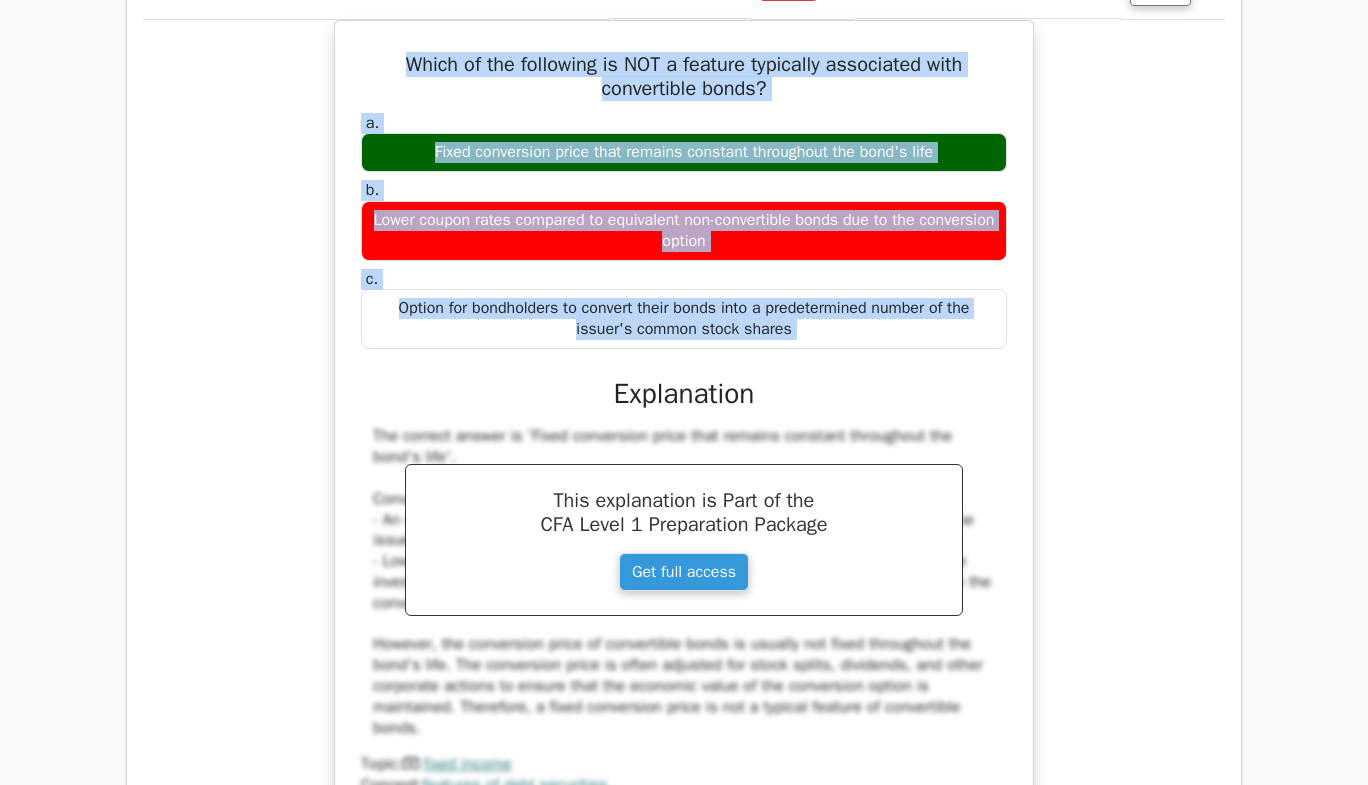 scroll, scrollTop: 3808, scrollLeft: 0, axis: vertical 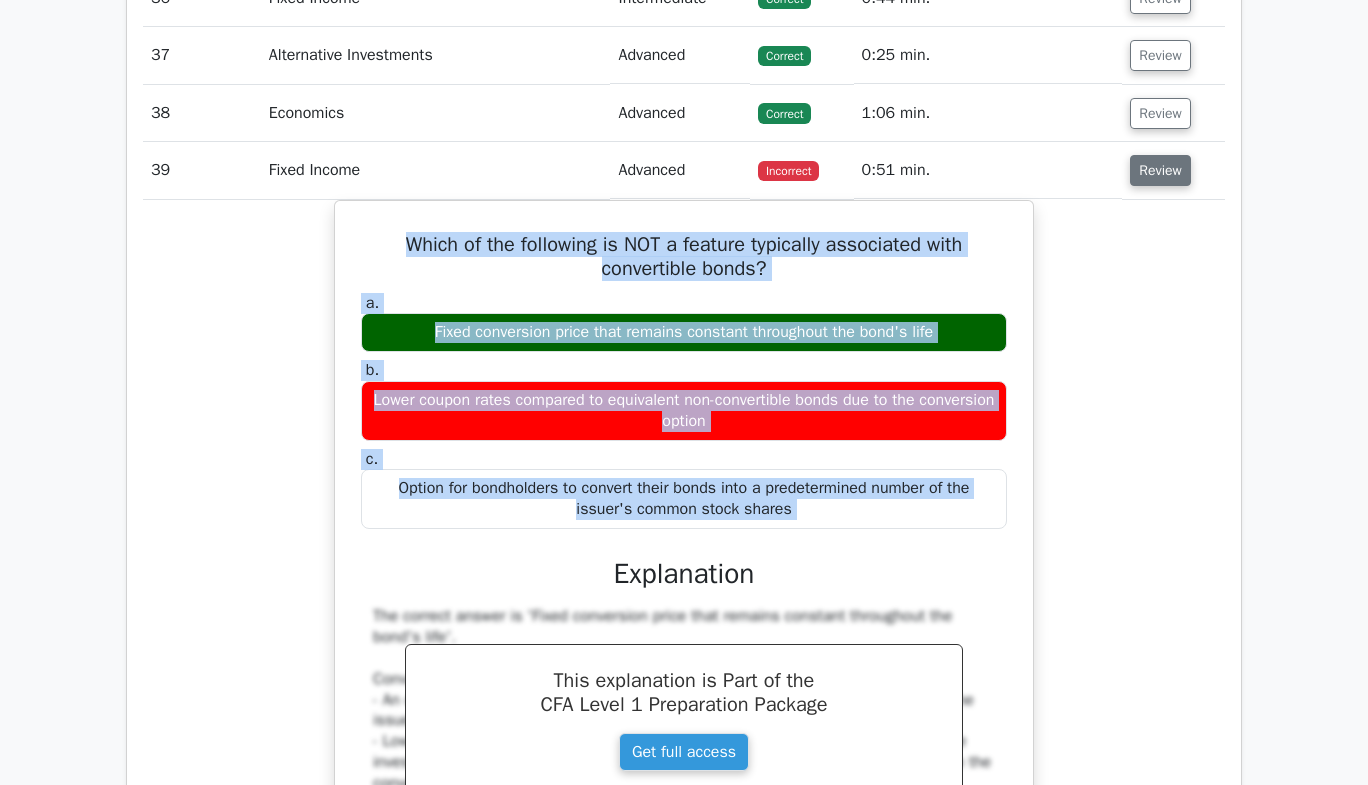 click on "Review" at bounding box center (1160, 170) 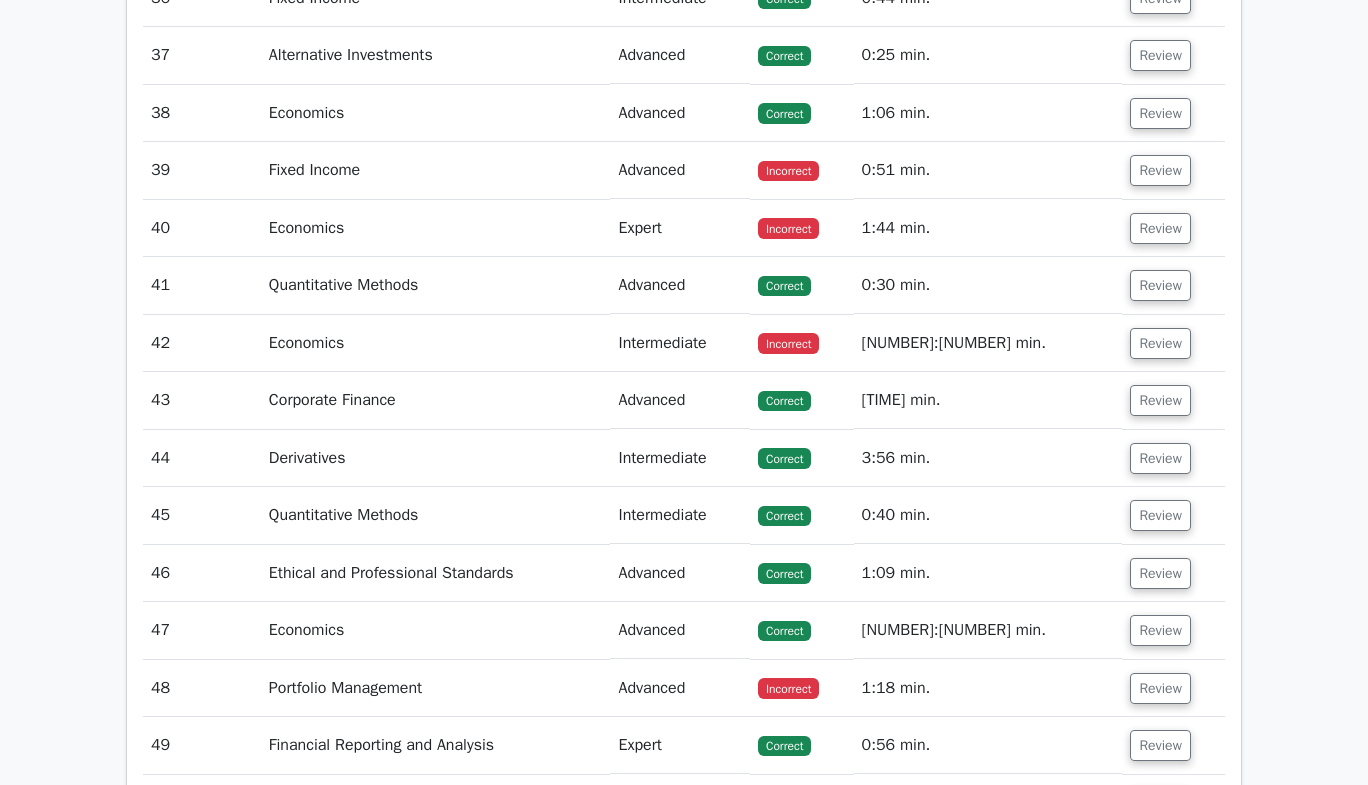 click on "Review" at bounding box center (1173, 228) 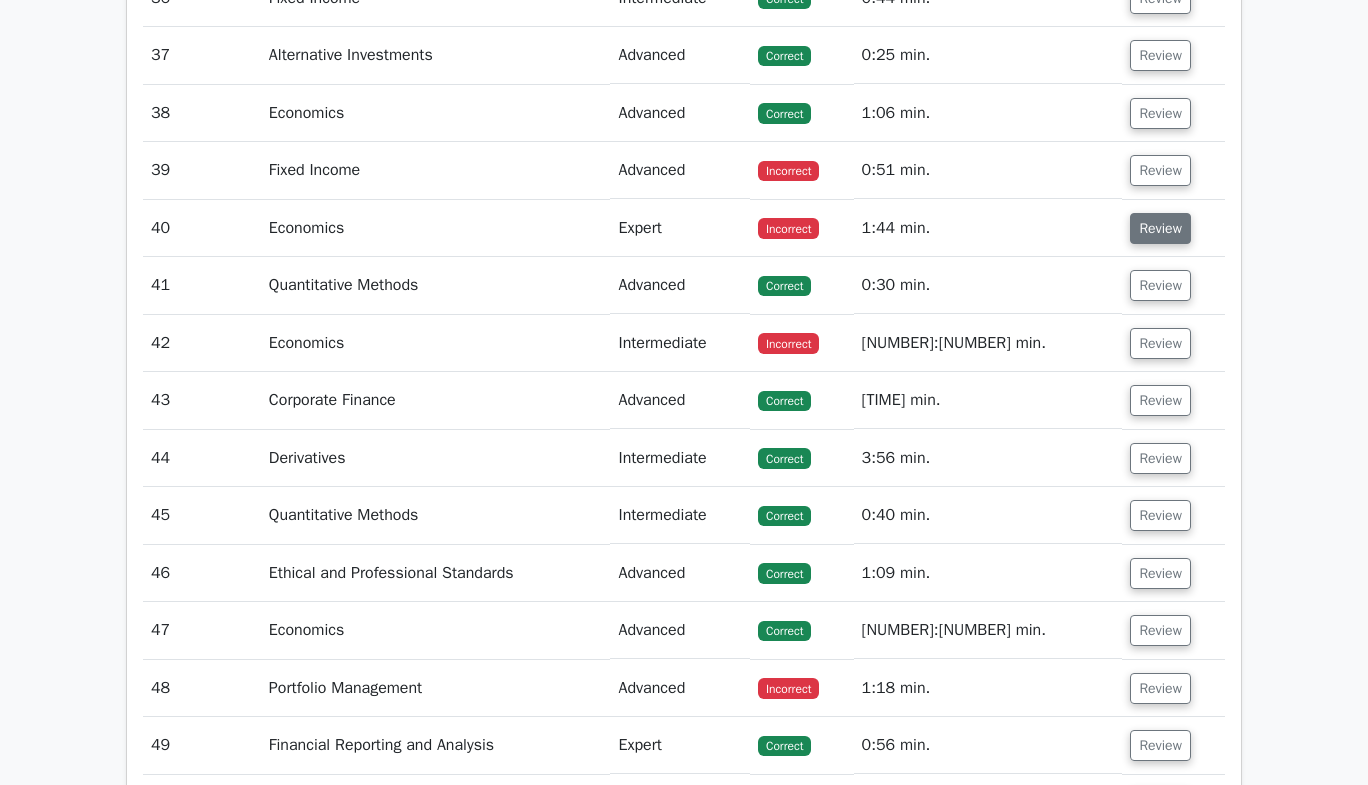 click on "Review" at bounding box center [1160, 228] 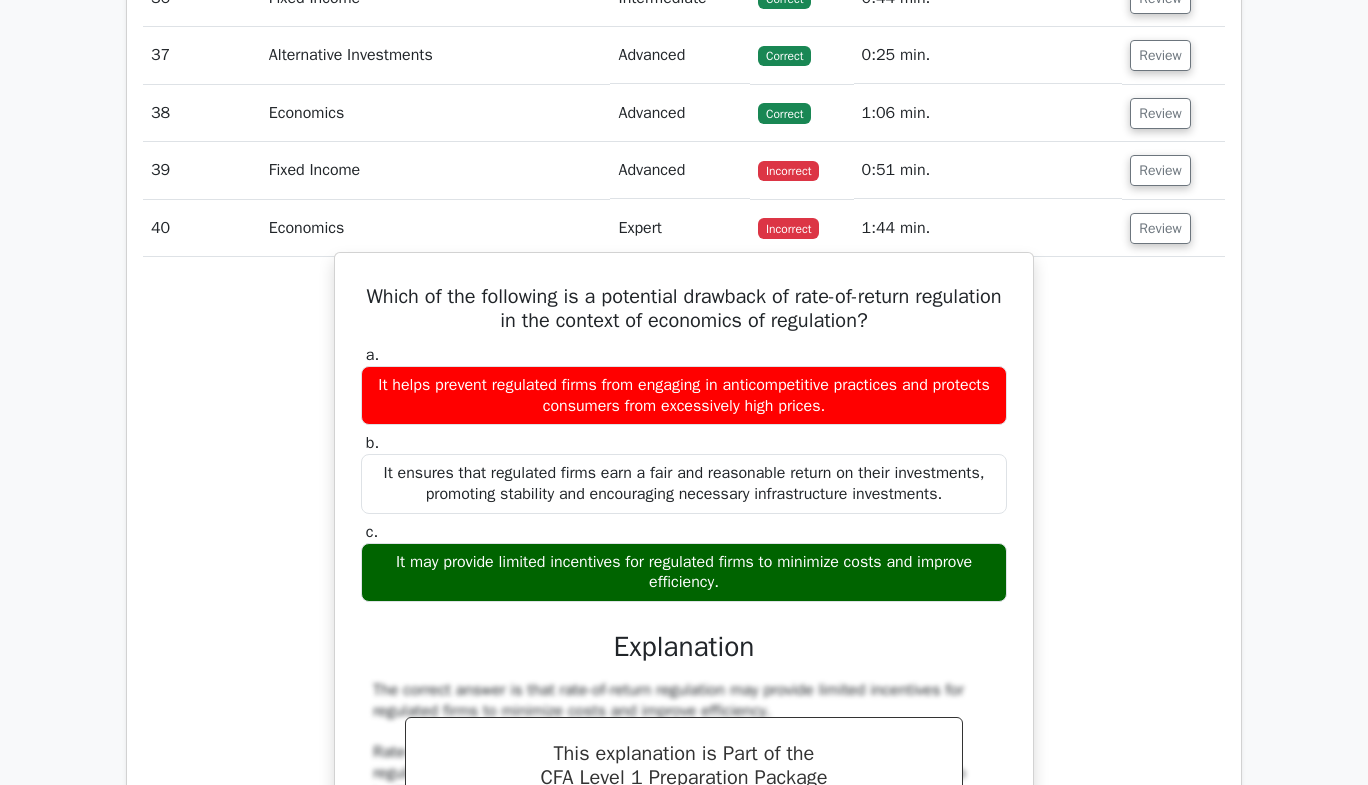 drag, startPoint x: 363, startPoint y: 247, endPoint x: 772, endPoint y: 525, distance: 494.53513 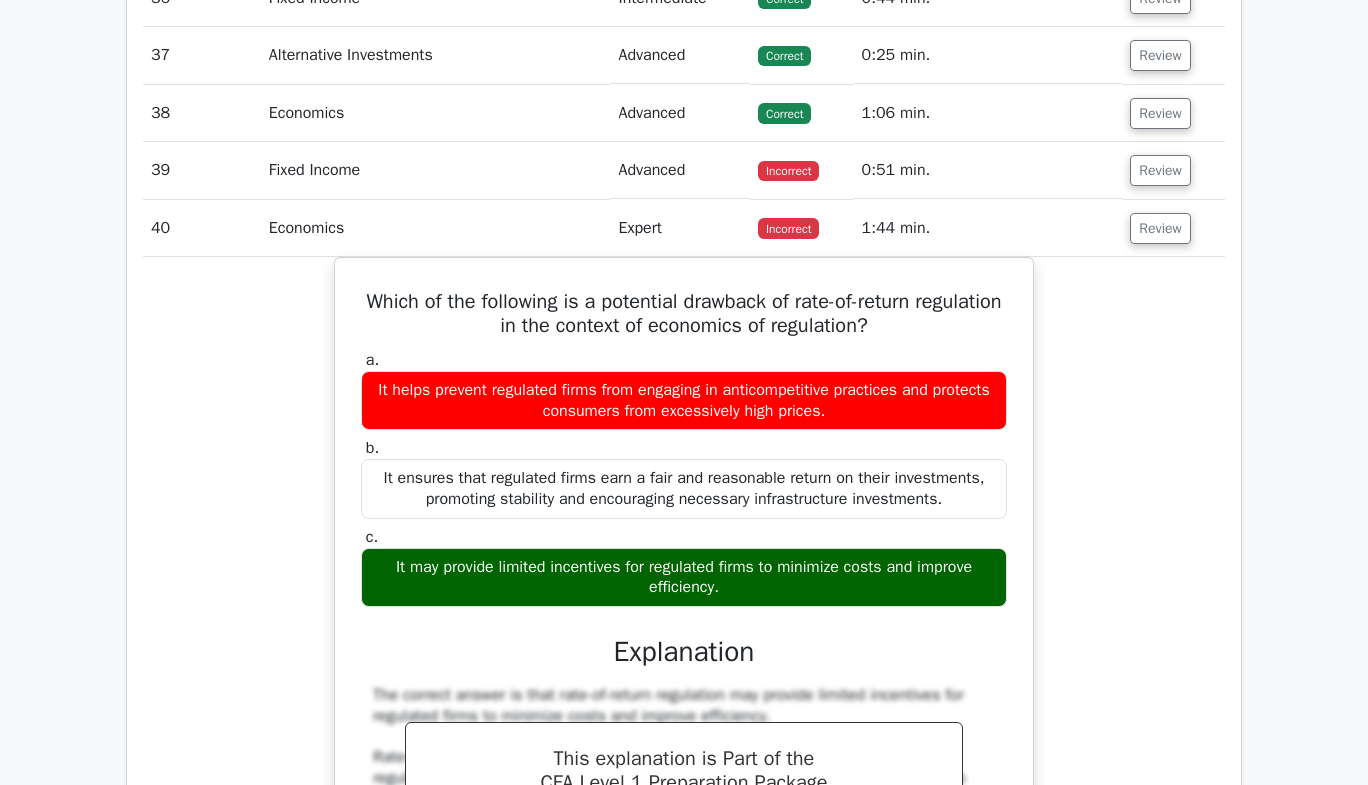 click on "Which of the following is a potential drawback of rate-of-return regulation in the context of economics of regulation?
a.
It helps prevent regulated firms from engaging in anticompetitive practices and protects consumers from excessively high prices.
b.
c." at bounding box center [684, 638] 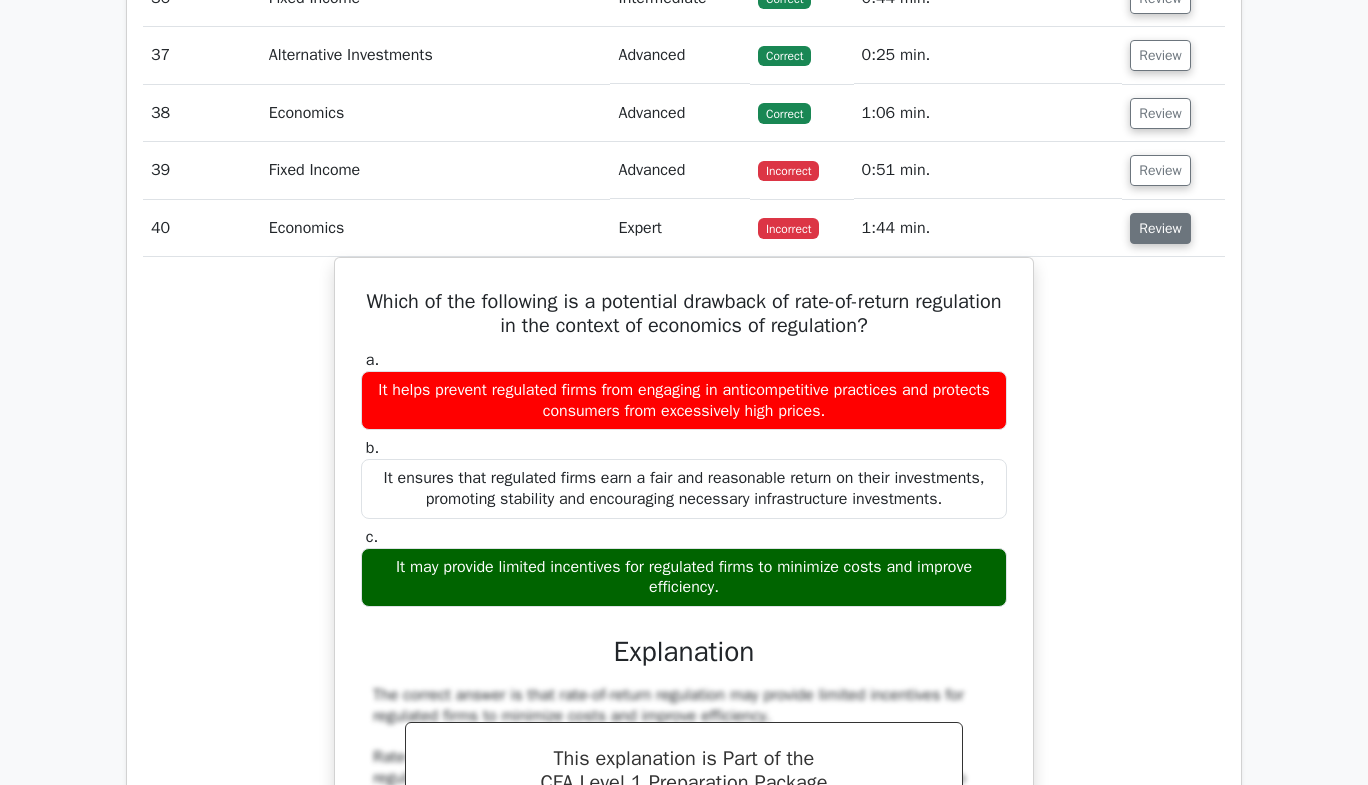 click on "Review" at bounding box center (1160, 228) 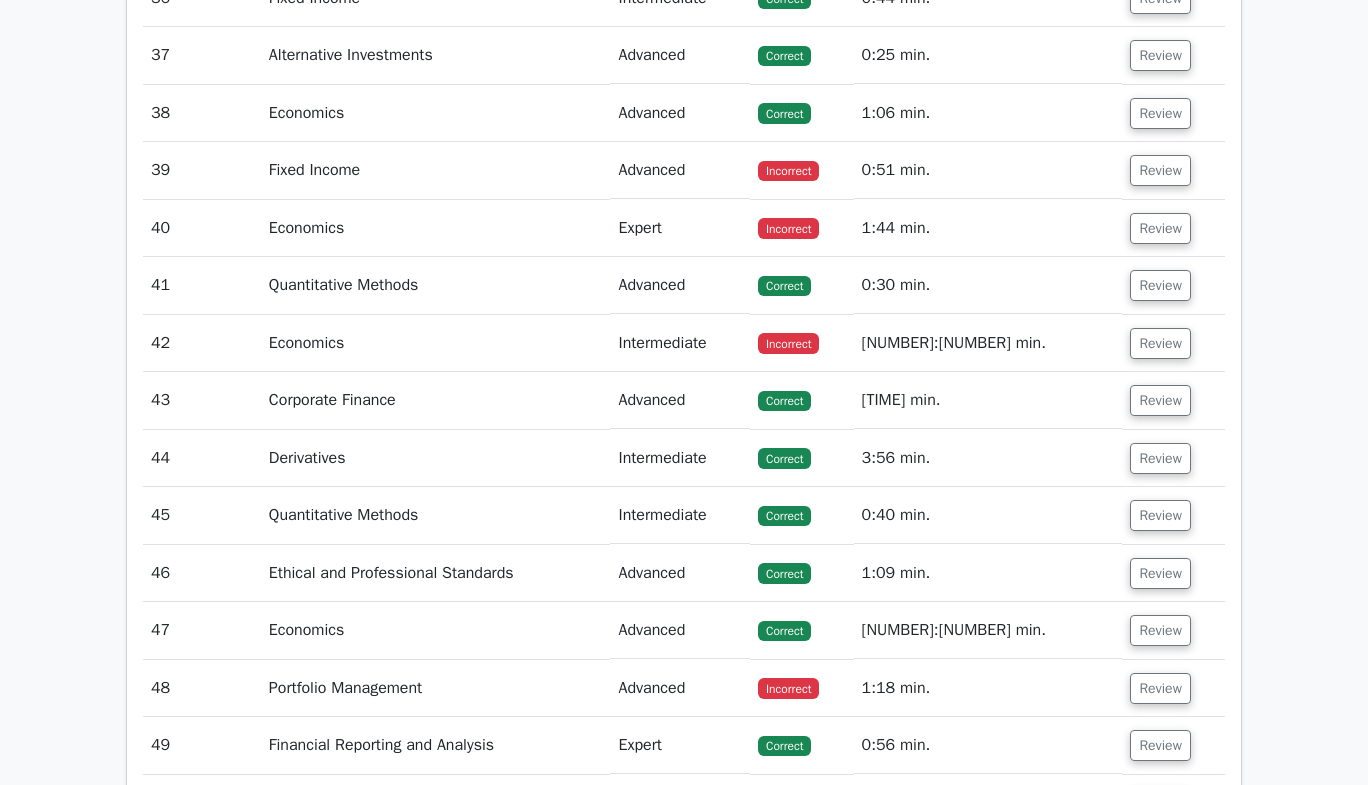 click on "Review" at bounding box center (1173, 285) 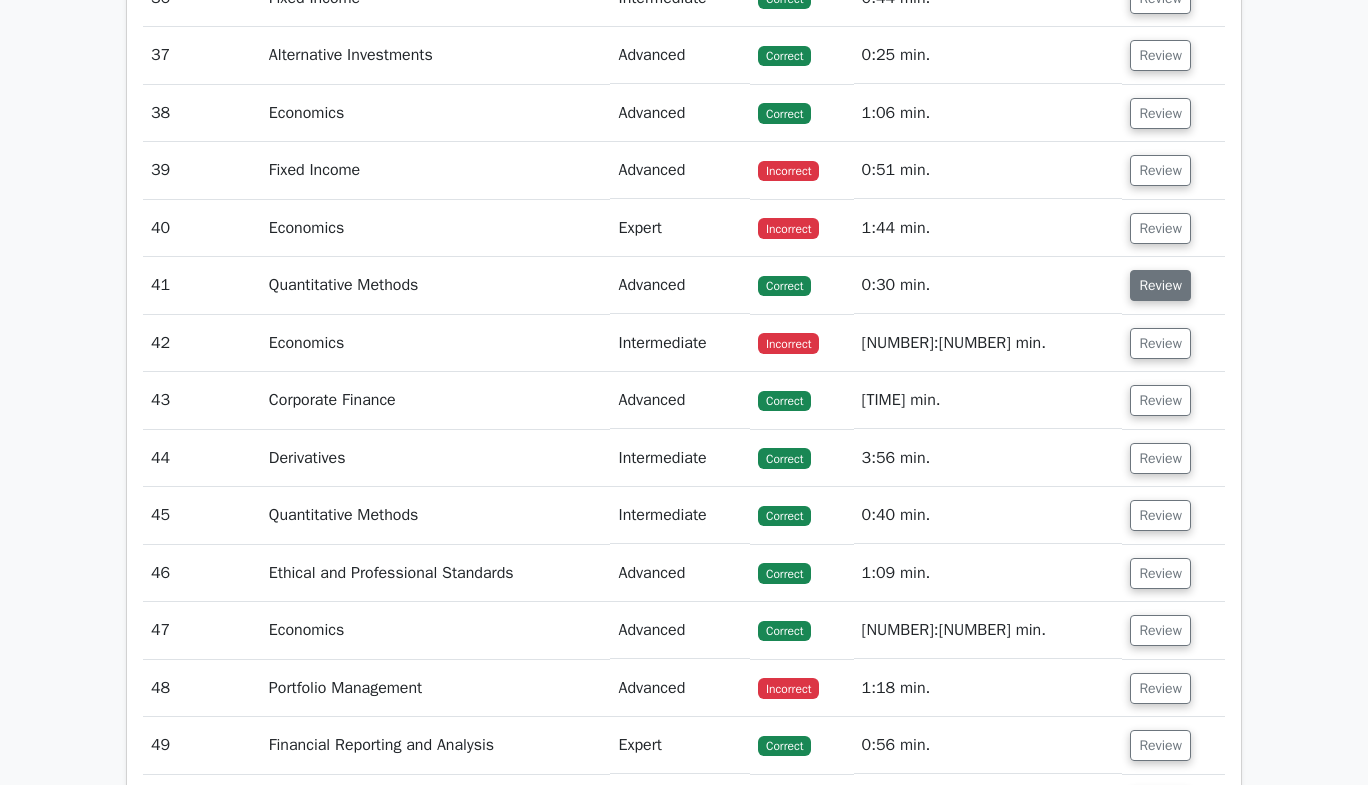 click on "Review" at bounding box center (1160, 285) 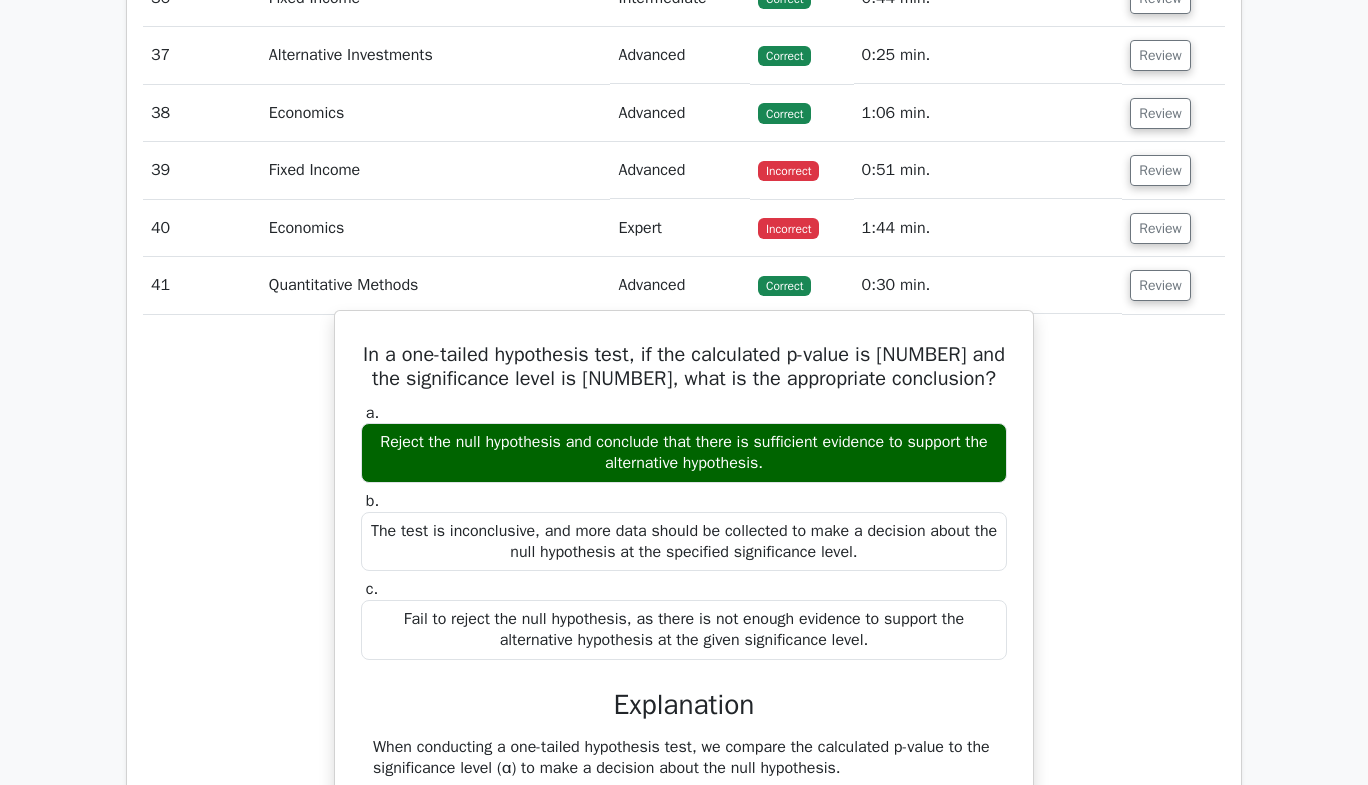 click on "In a one-tailed hypothesis test, if the calculated p-value is [NUMBER] and the significance level is [NUMBER], what is the appropriate conclusion?" at bounding box center (684, 367) 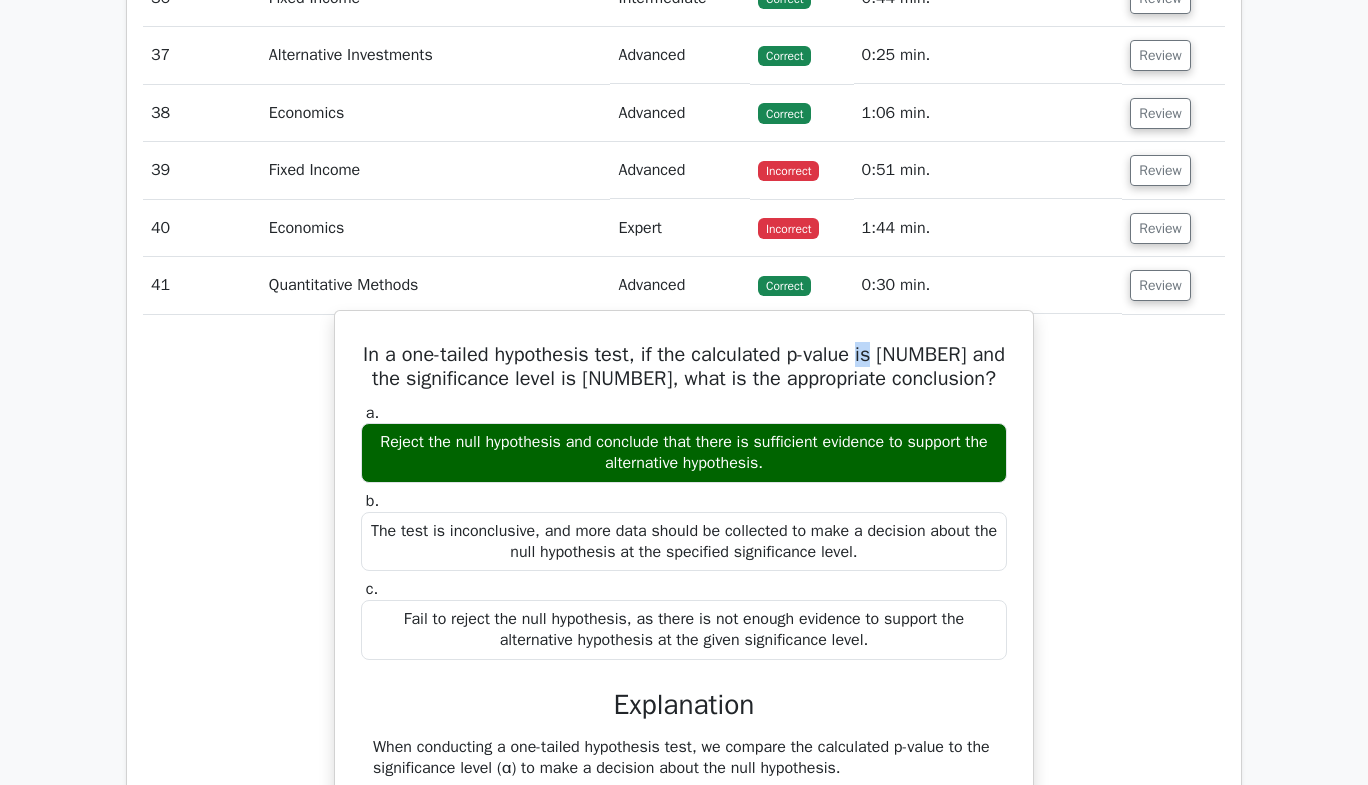 click on "In a one-tailed hypothesis test, if the calculated p-value is [NUMBER] and the significance level is [NUMBER], what is the appropriate conclusion?" at bounding box center (684, 367) 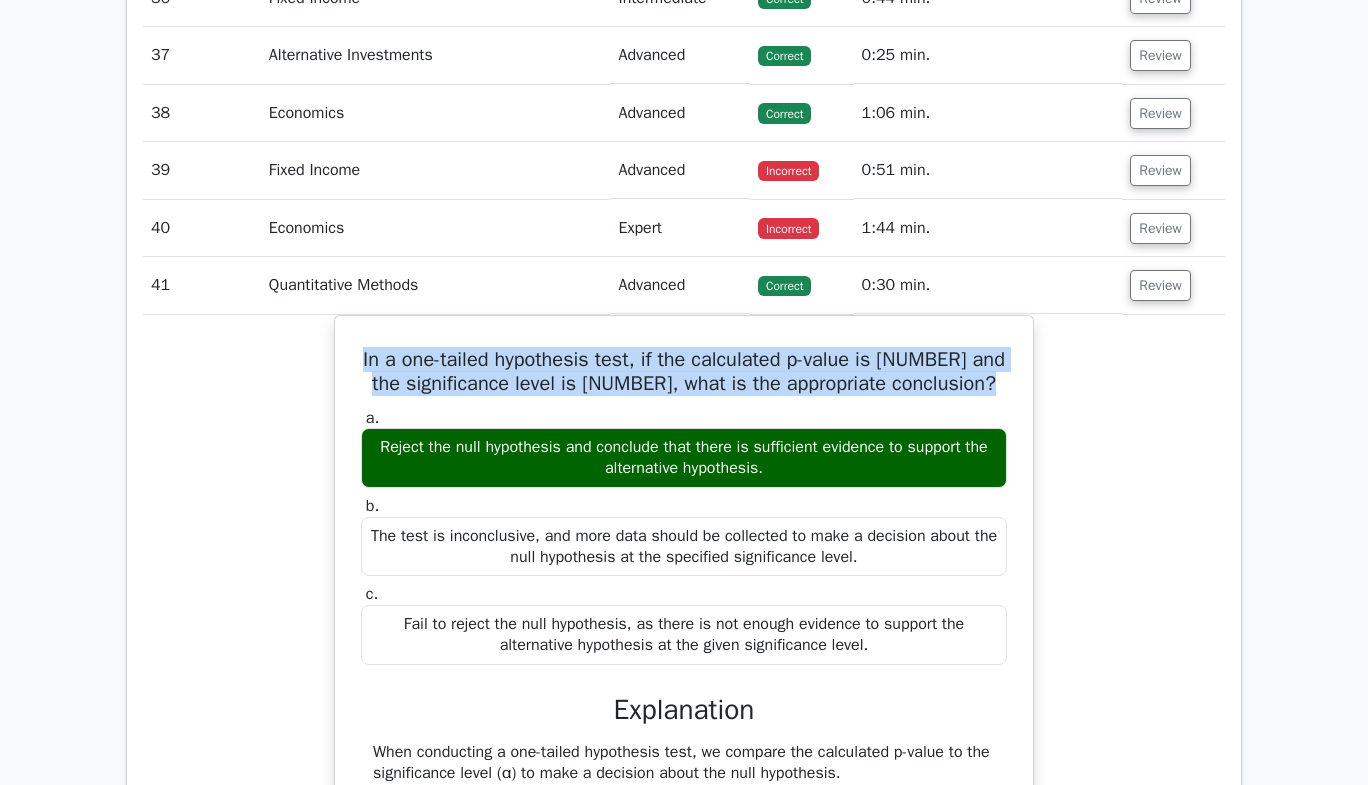 click on "In a one-tailed hypothesis test, if the calculated p-value is [NUMBER] and the significance level is [NUMBER], what is the appropriate conclusion?
a.
Reject the null hypothesis and conclude that there is sufficient evidence to support the alternative hypothesis.
b.
c." at bounding box center [684, 738] 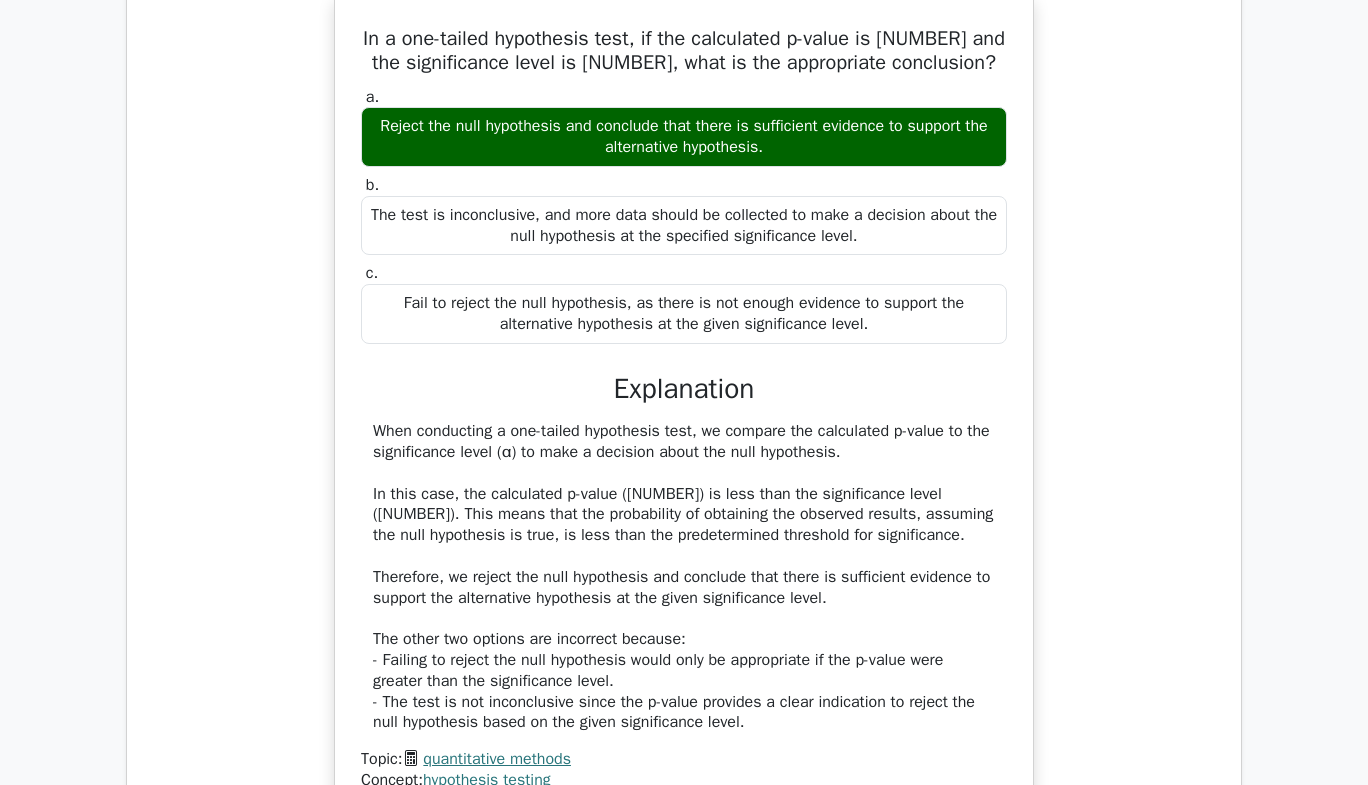 scroll, scrollTop: 3858, scrollLeft: 0, axis: vertical 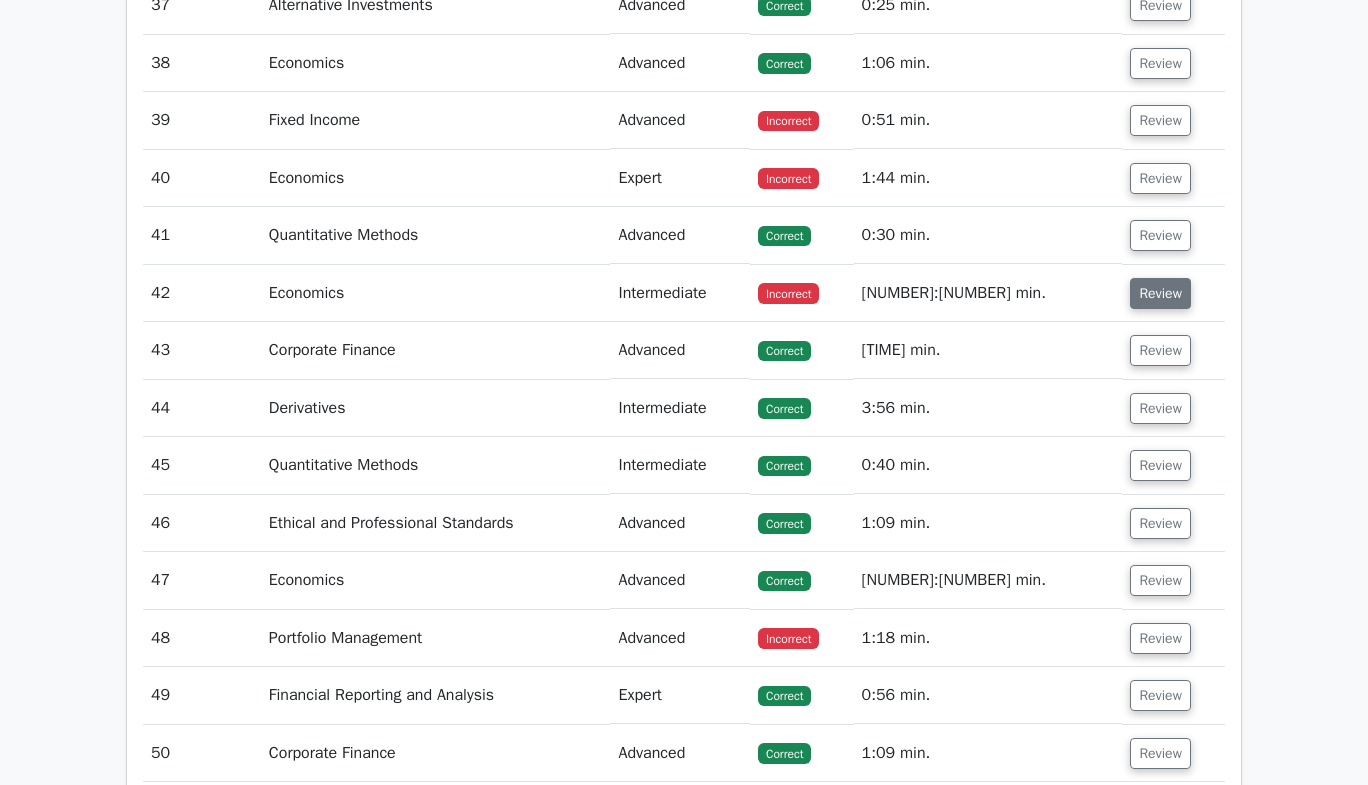 click on "Review" at bounding box center [1160, 293] 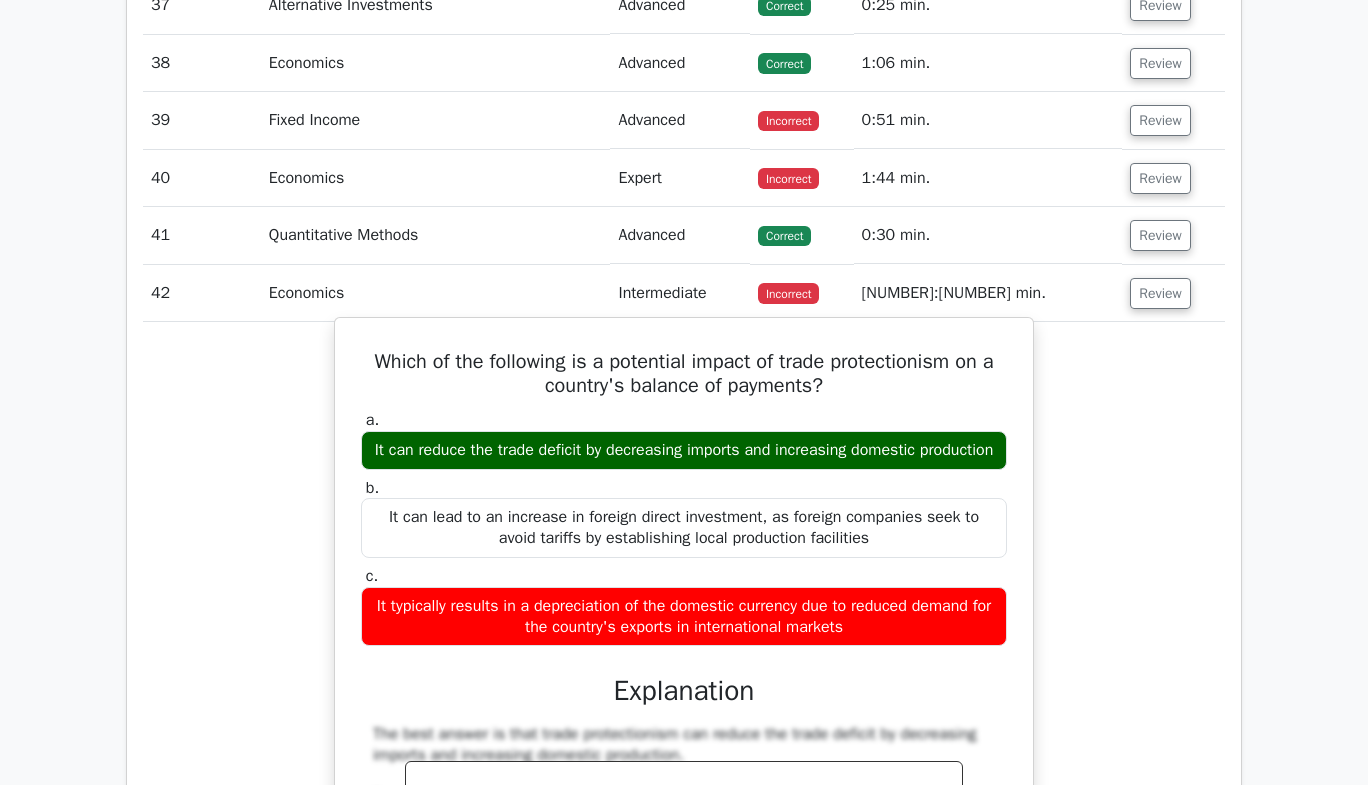 click on "Which of the following is a potential impact of trade protectionism on a country's balance of payments?" at bounding box center [684, 374] 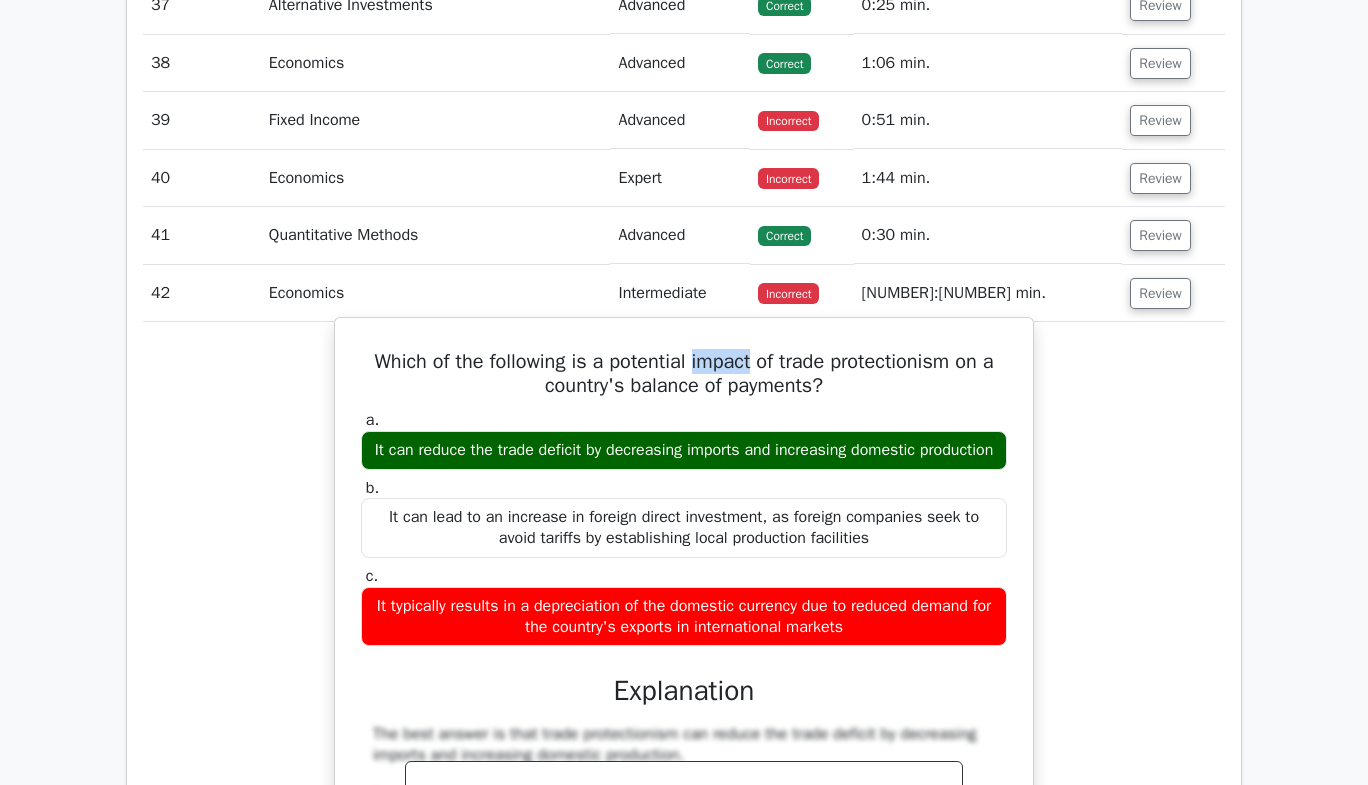 click on "Which of the following is a potential impact of trade protectionism on a country's balance of payments?" at bounding box center (684, 374) 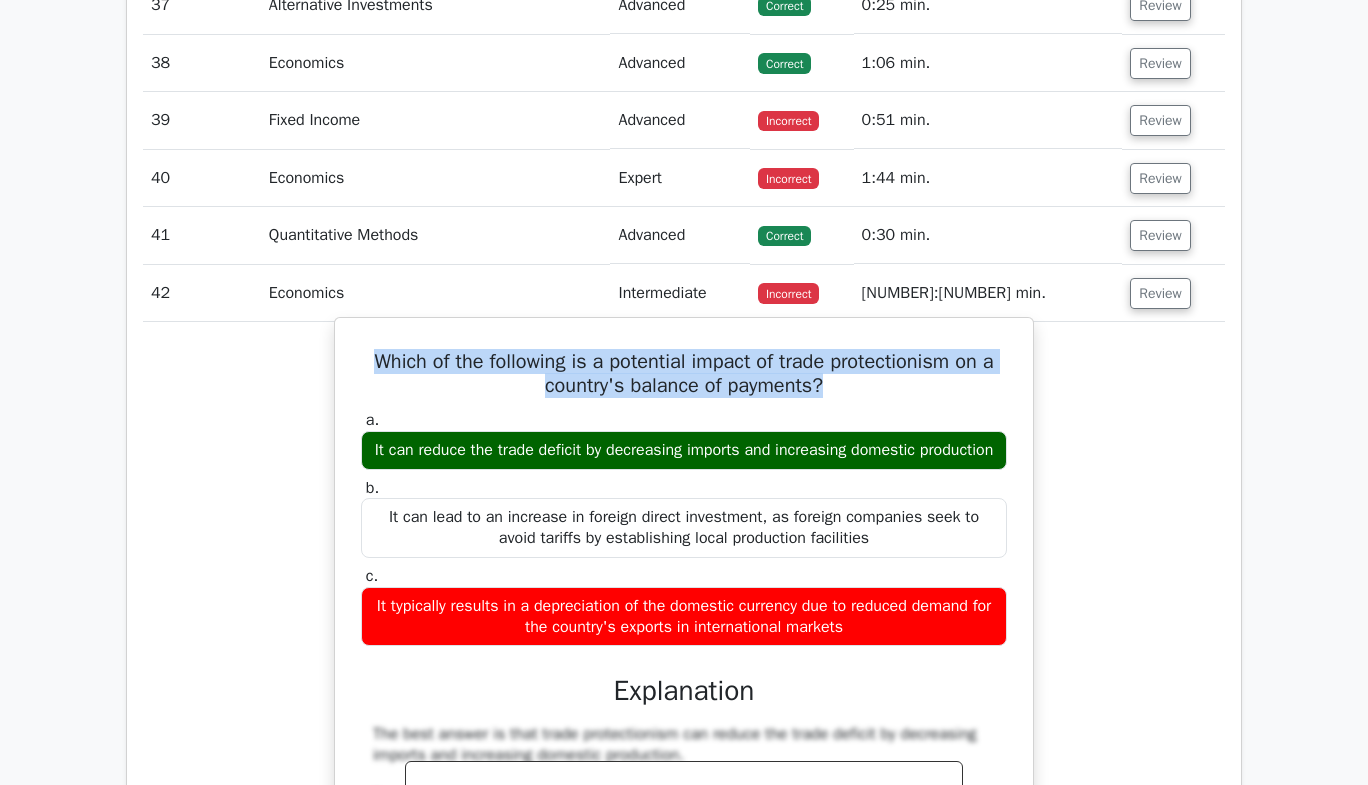 click on "Which of the following is a potential impact of trade protectionism on a country's balance of payments?" at bounding box center (684, 374) 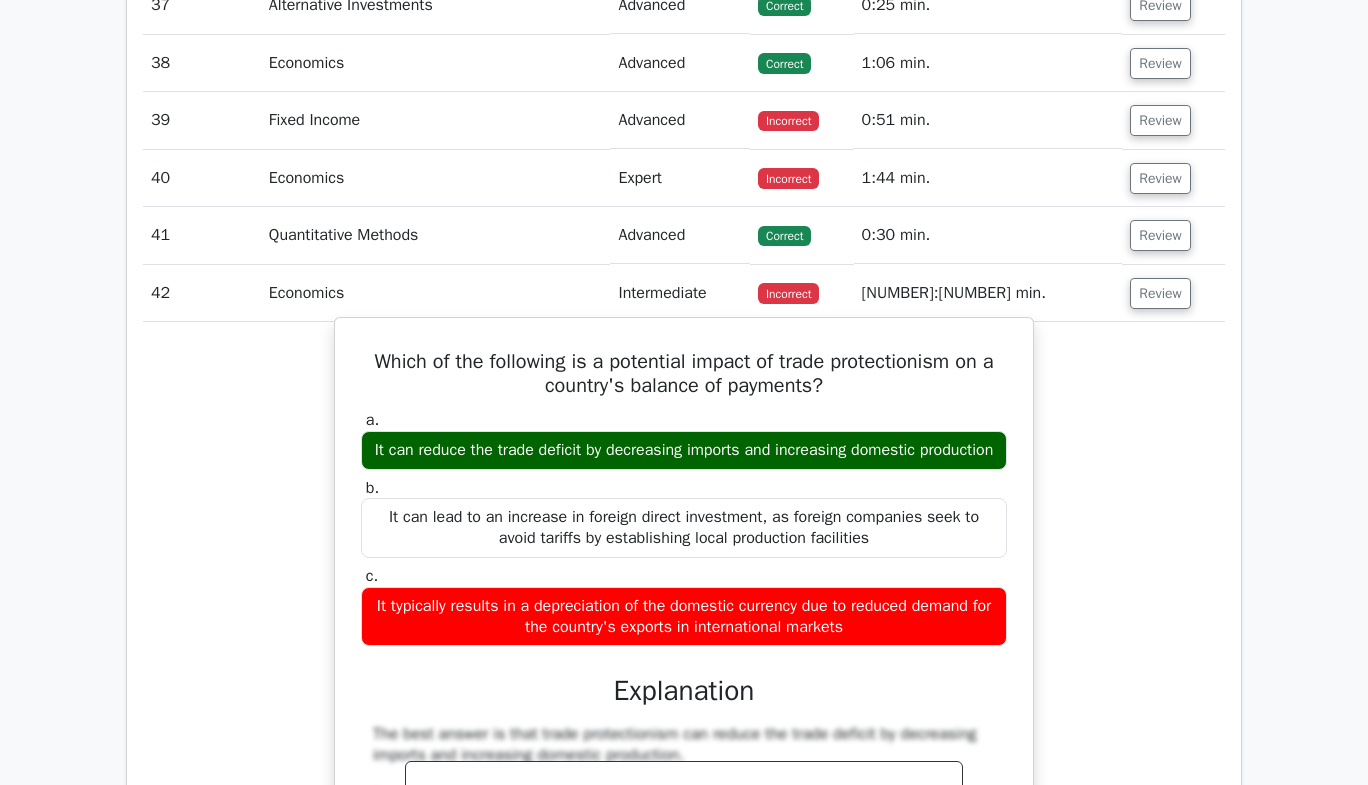 click on "Which of the following is a potential impact of trade protectionism on a country's balance of payments?" at bounding box center (684, 374) 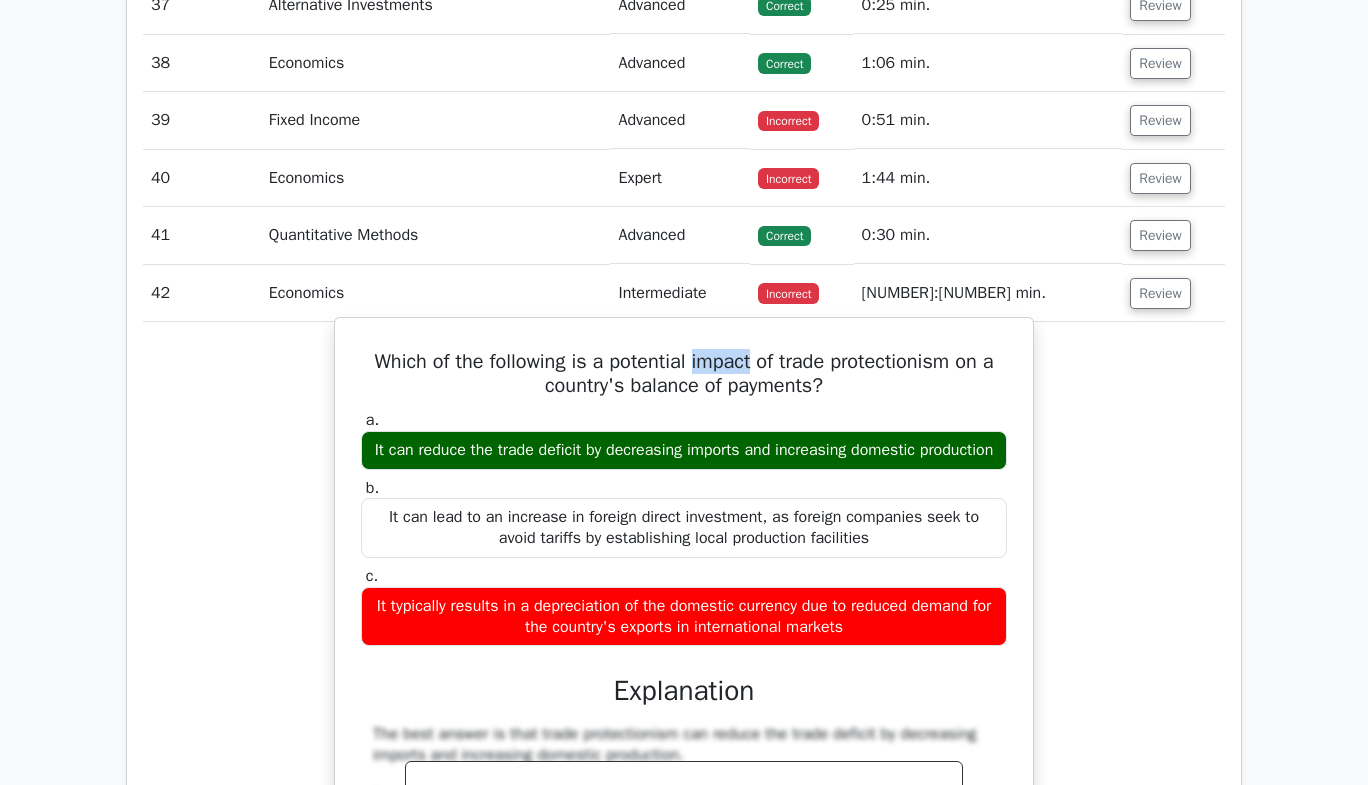 click on "Which of the following is a potential impact of trade protectionism on a country's balance of payments?" at bounding box center (684, 374) 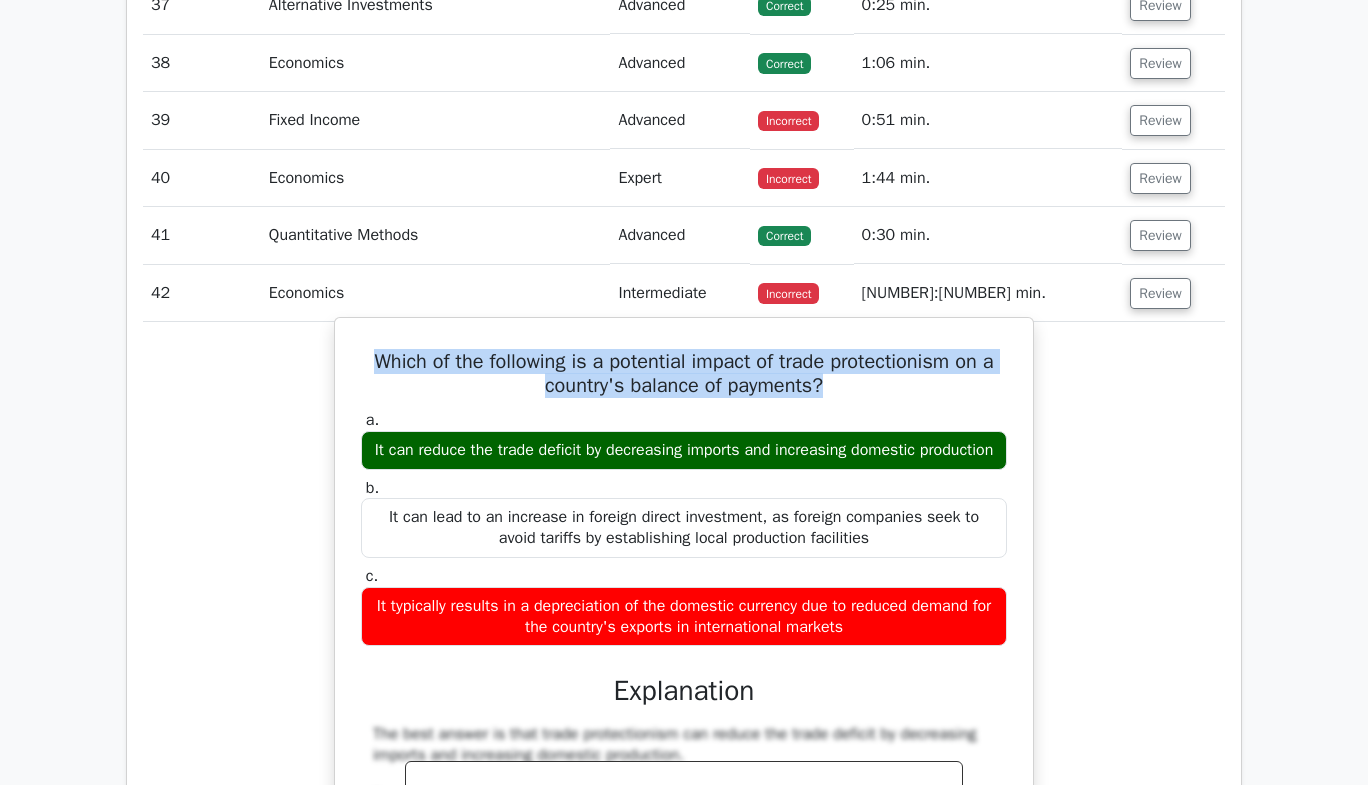 click on "Which of the following is a potential impact of trade protectionism on a country's balance of payments?" at bounding box center [684, 374] 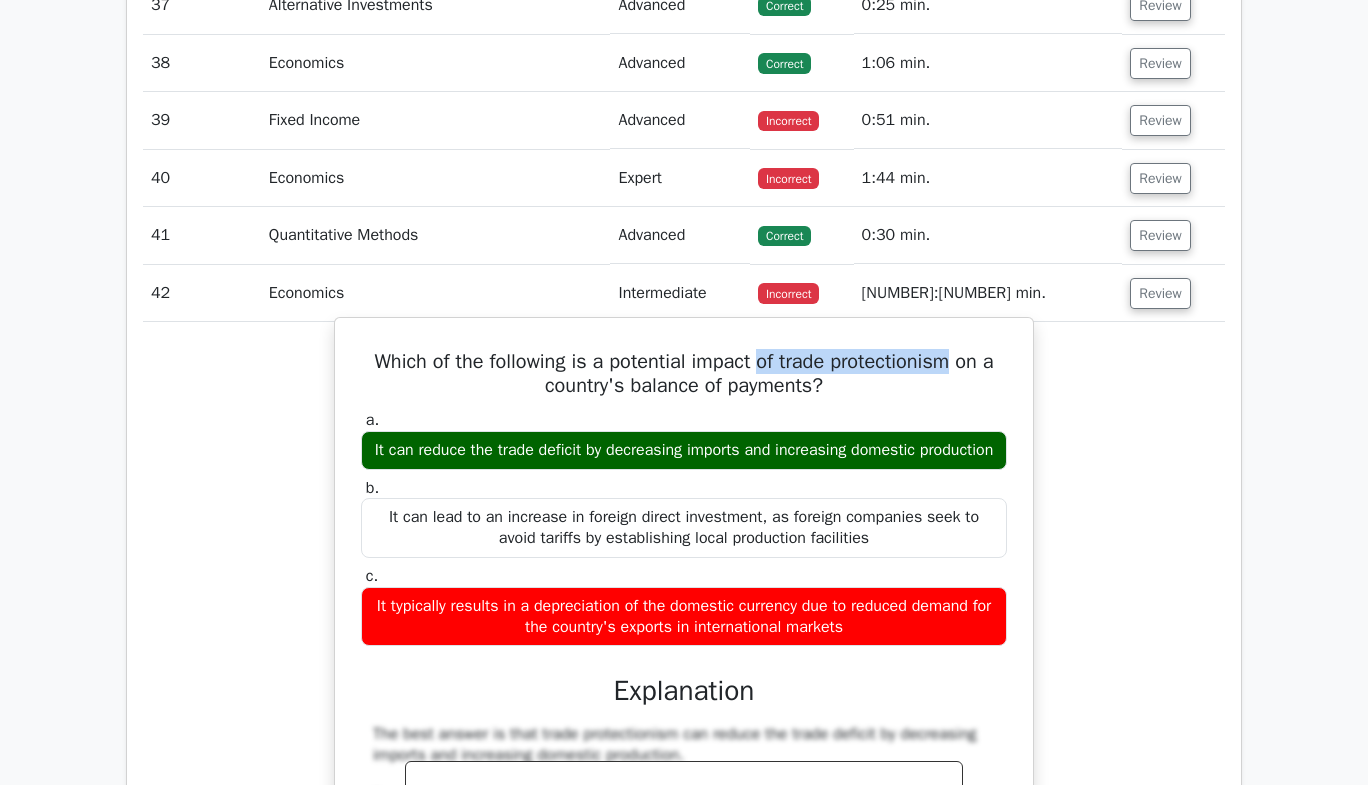 drag, startPoint x: 872, startPoint y: 327, endPoint x: 767, endPoint y: 327, distance: 105 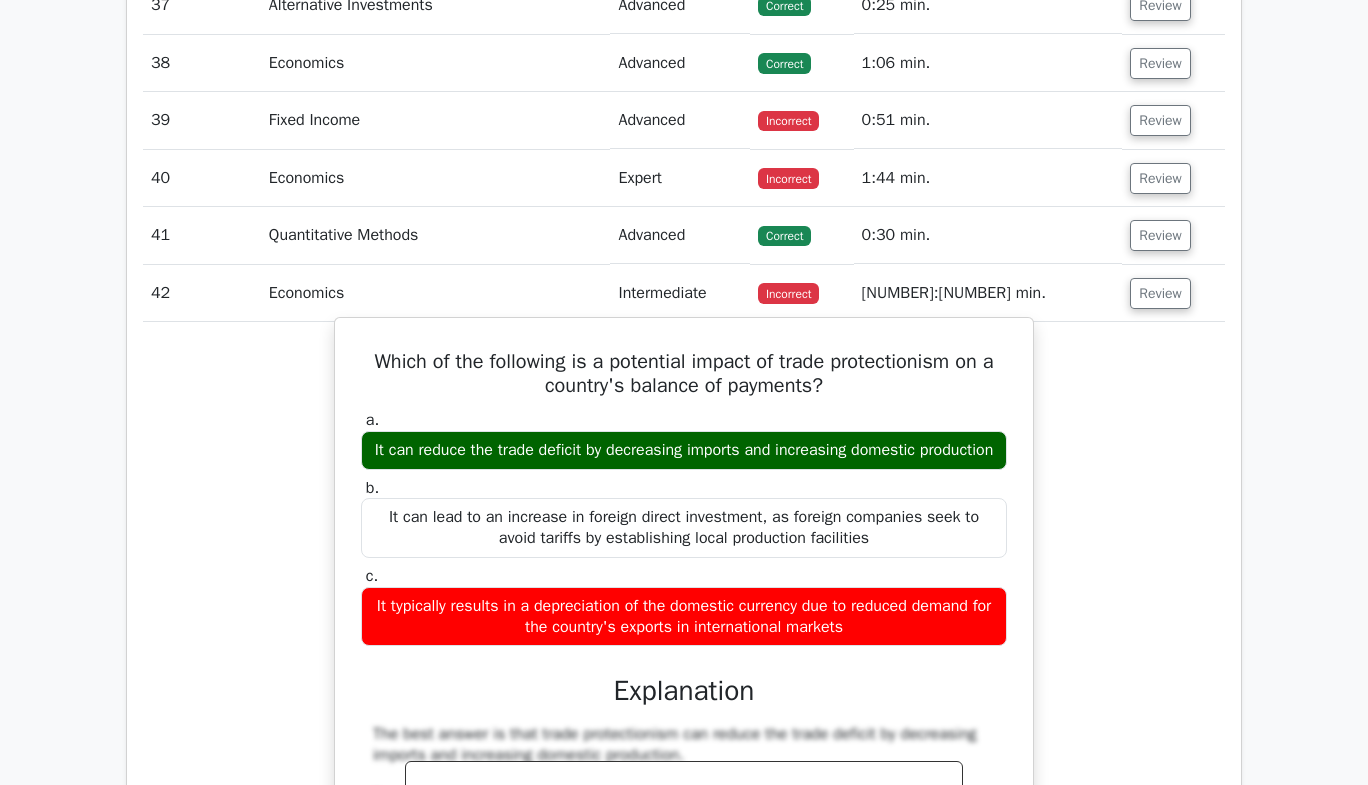 click on "Which of the following is a potential impact of trade protectionism on a country's balance of payments?" at bounding box center (684, 374) 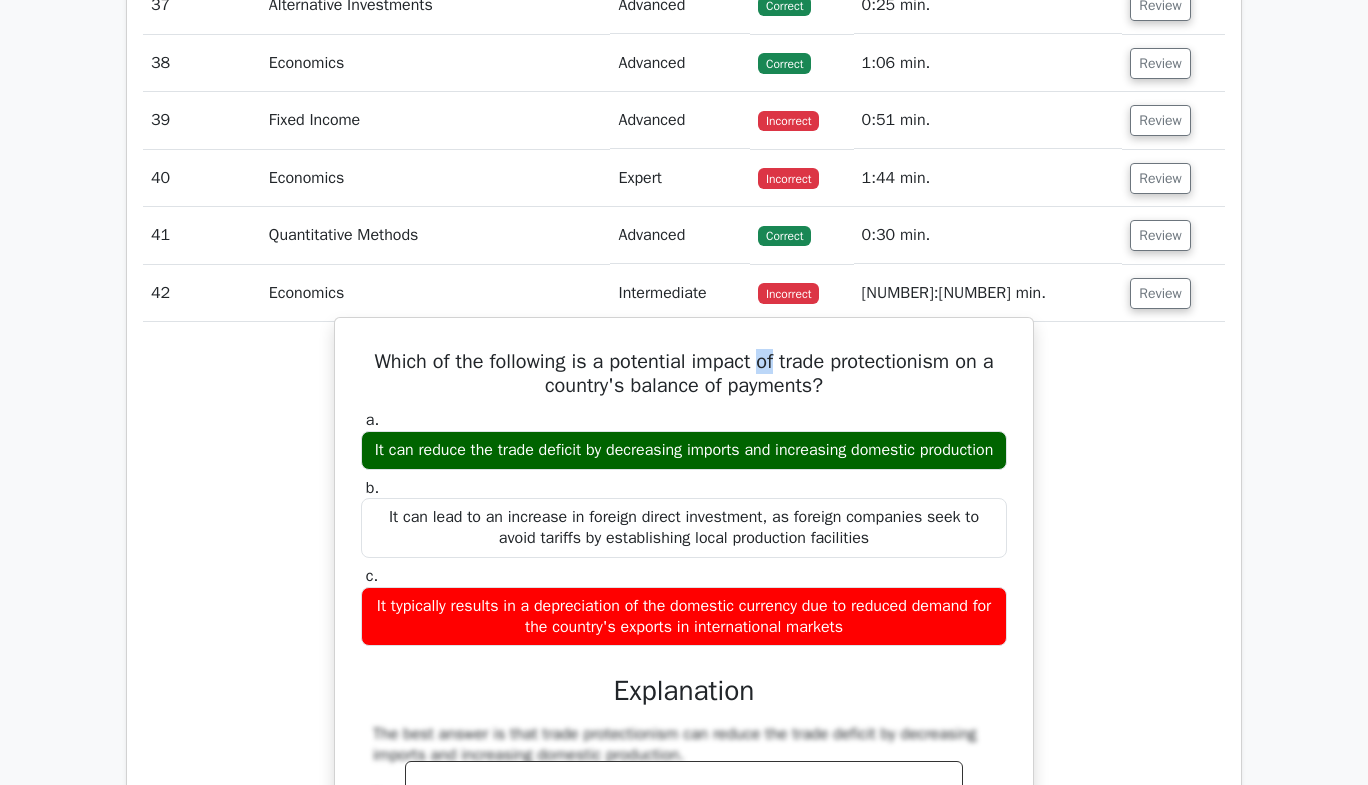 click on "Which of the following is a potential impact of trade protectionism on a country's balance of payments?" at bounding box center [684, 374] 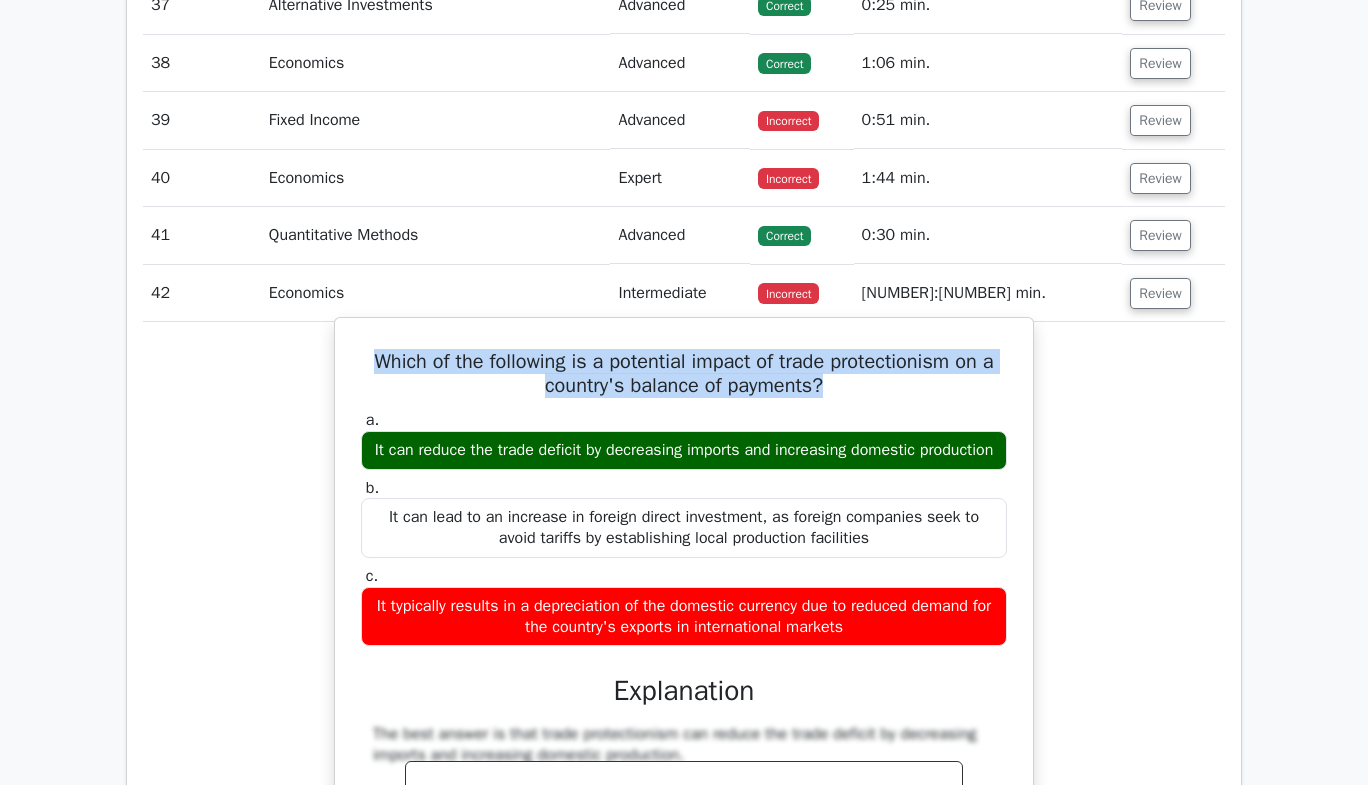 click on "Which of the following is a potential impact of trade protectionism on a country's balance of payments?
a.
It can reduce the trade deficit by decreasing imports and increasing domestic production
b.
c." at bounding box center (684, 749) 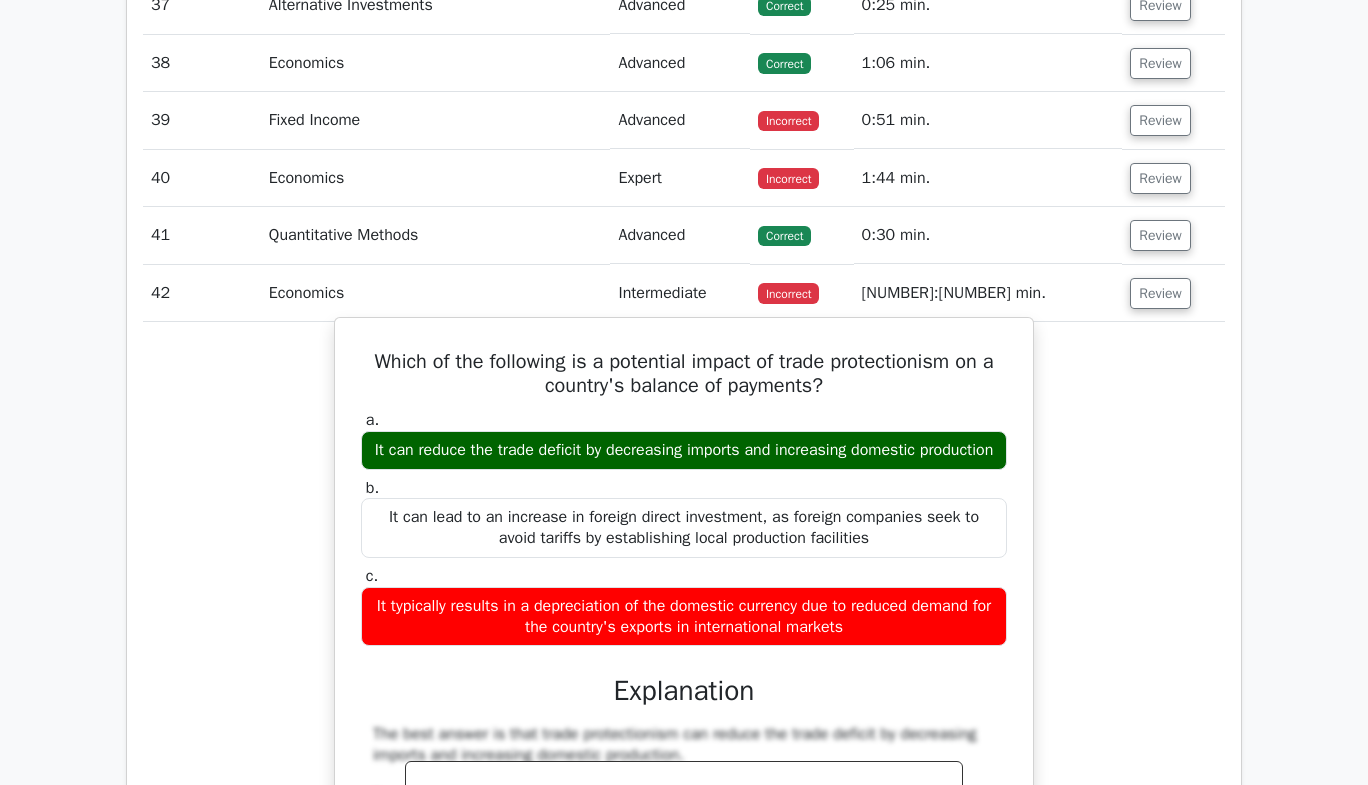 click on "Which of the following is a potential impact of trade protectionism on a country's balance of payments?
a.
It can reduce the trade deficit by decreasing imports and increasing domestic production
b.
c." at bounding box center [684, 749] 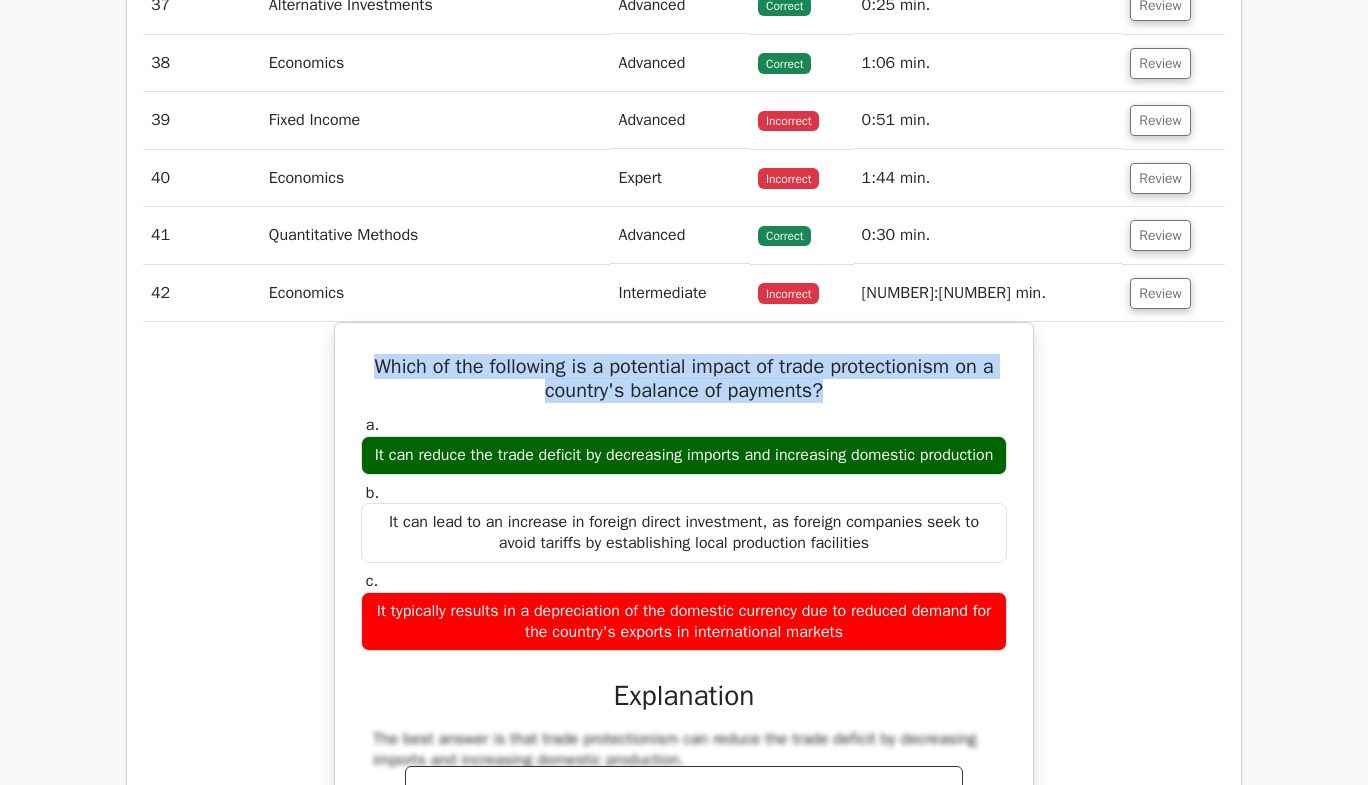 click on "Which of the following is a potential impact of trade protectionism on a country's balance of payments?
a.
It can reduce the trade deficit by decreasing imports and increasing domestic production
b.
c." at bounding box center (684, 766) 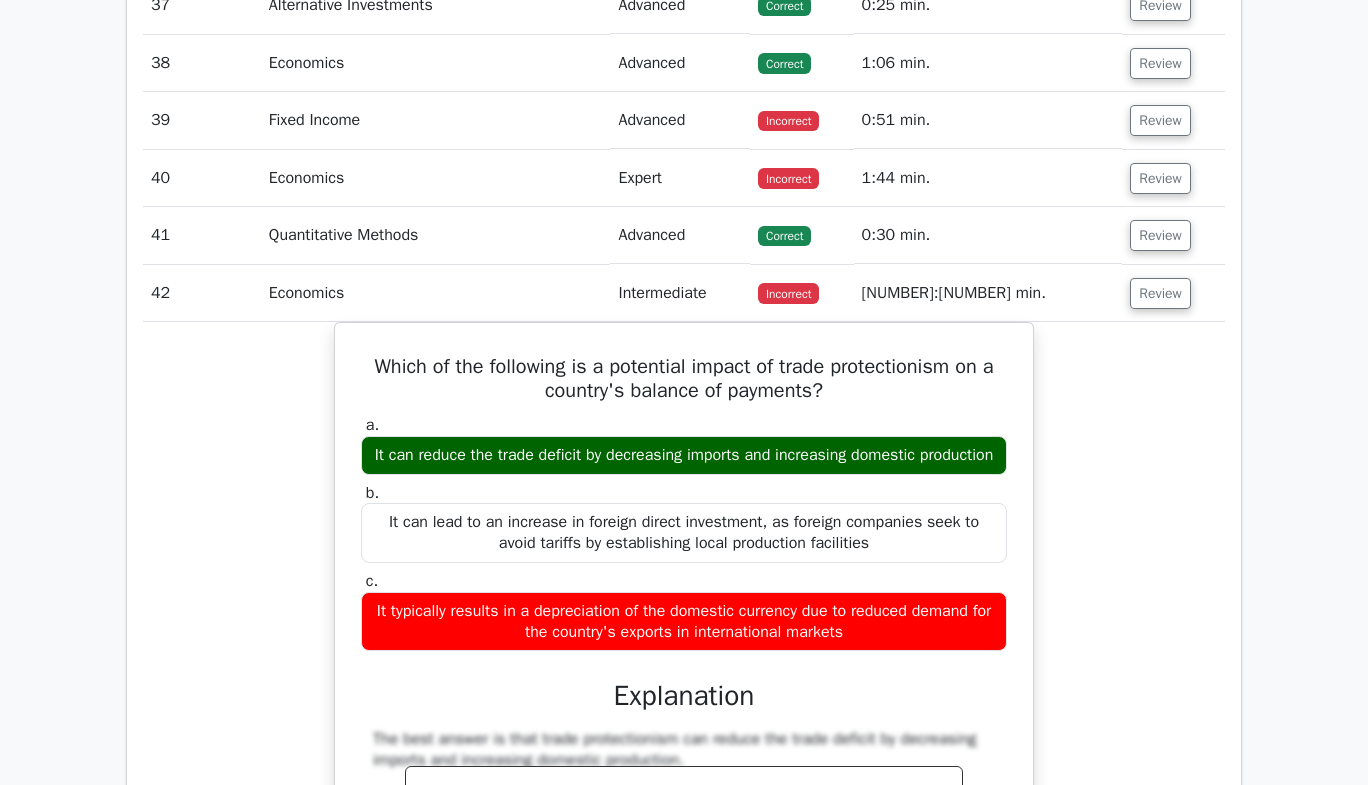 click on "Which of the following is a potential impact of trade protectionism on a country's balance of payments?
a.
It can reduce the trade deficit by decreasing imports and increasing domestic production
b.
c." at bounding box center (684, 766) 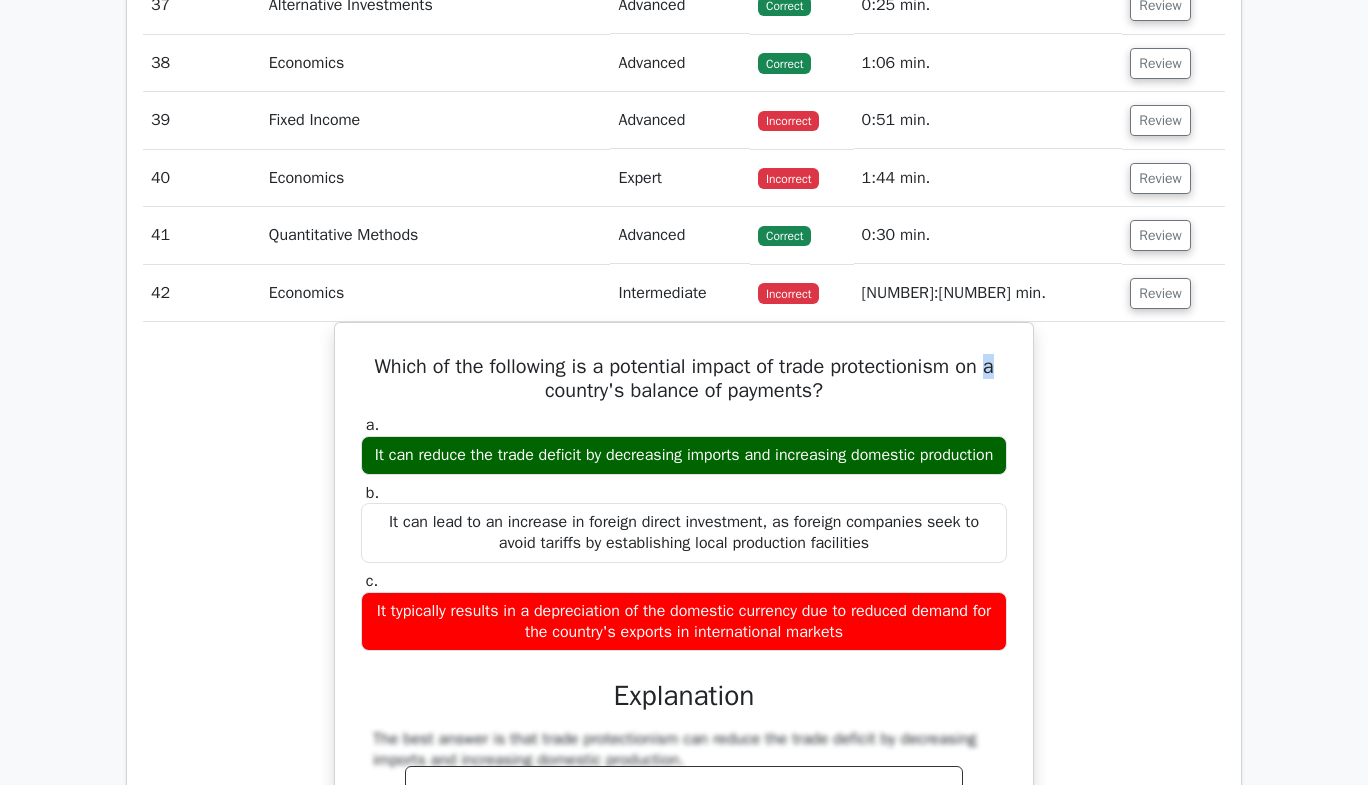 click on "Which of the following is a potential impact of trade protectionism on a country's balance of payments?
a.
It can reduce the trade deficit by decreasing imports and increasing domestic production
b.
c." at bounding box center [684, 766] 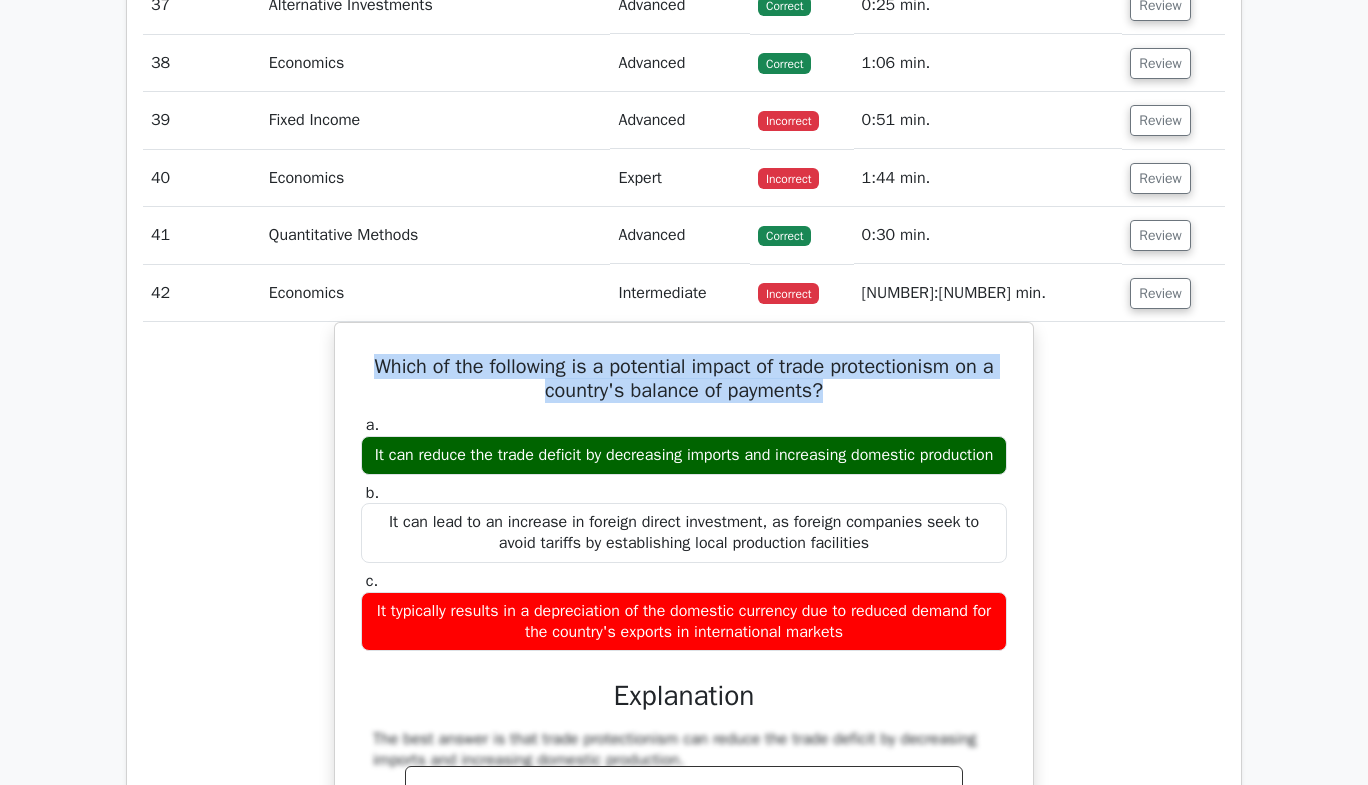 click on "Which of the following is a potential impact of trade protectionism on a country's balance of payments?
a.
It can reduce the trade deficit by decreasing imports and increasing domestic production
b.
c." at bounding box center [684, 766] 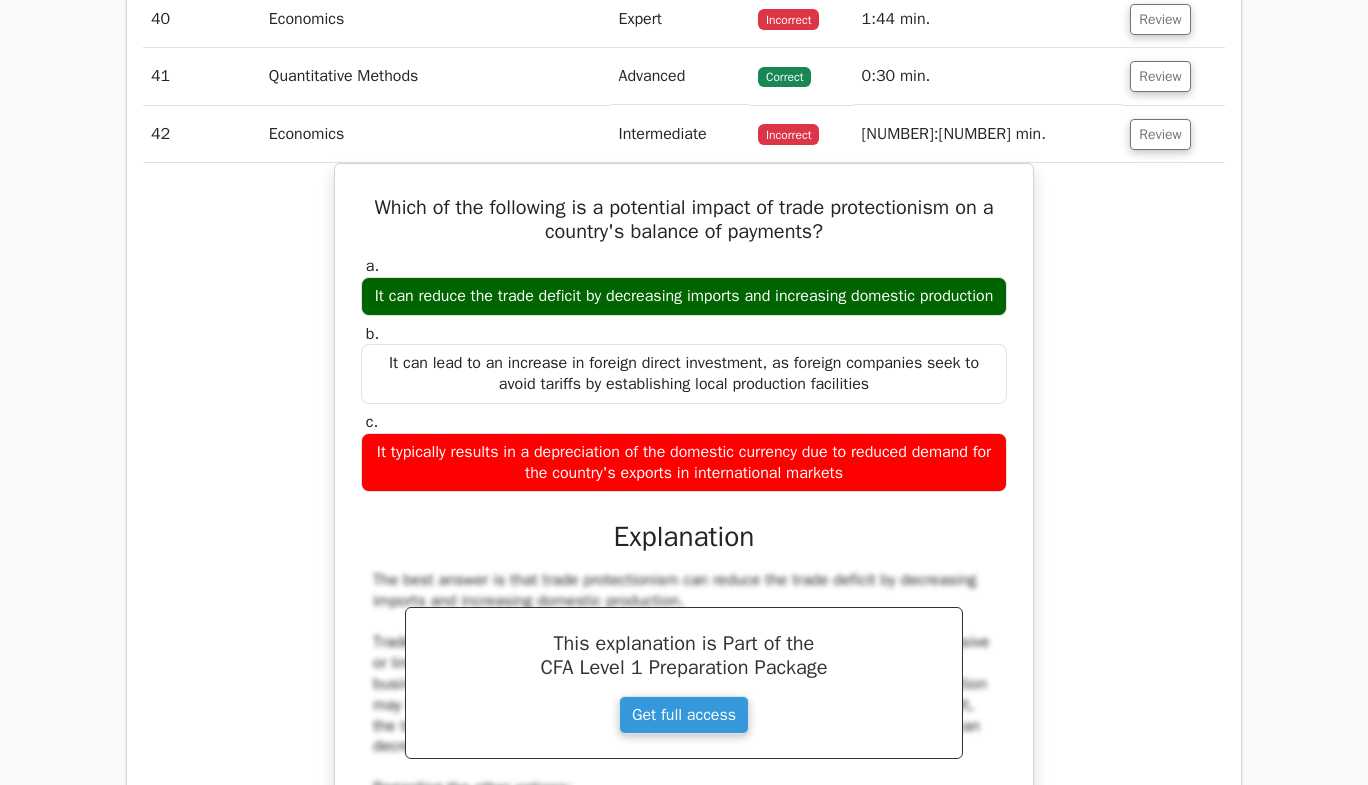 click on "Which of the following is a potential impact of trade protectionism on a country's balance of payments?
a.
It can reduce the trade deficit by decreasing imports and increasing domestic production
b.
c." at bounding box center (684, 607) 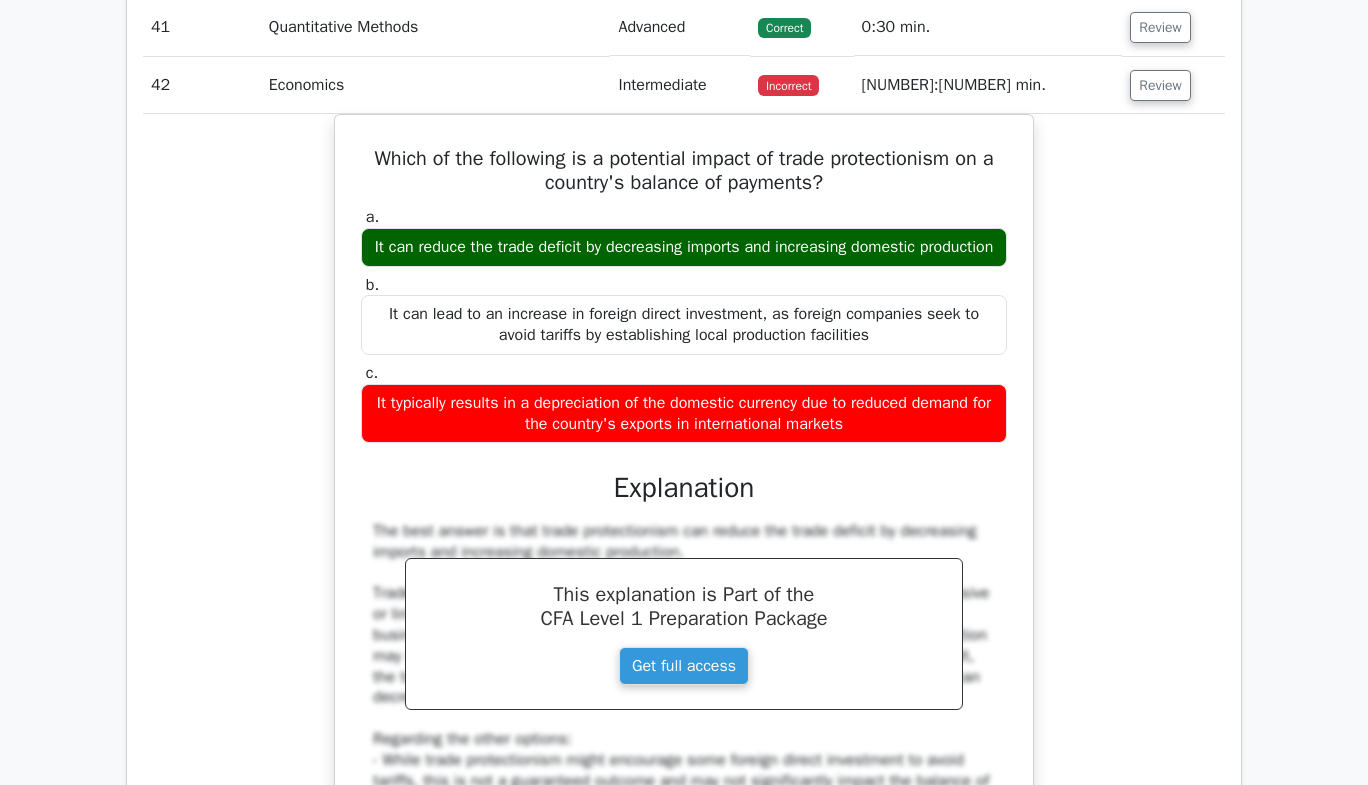 scroll, scrollTop: 4067, scrollLeft: 0, axis: vertical 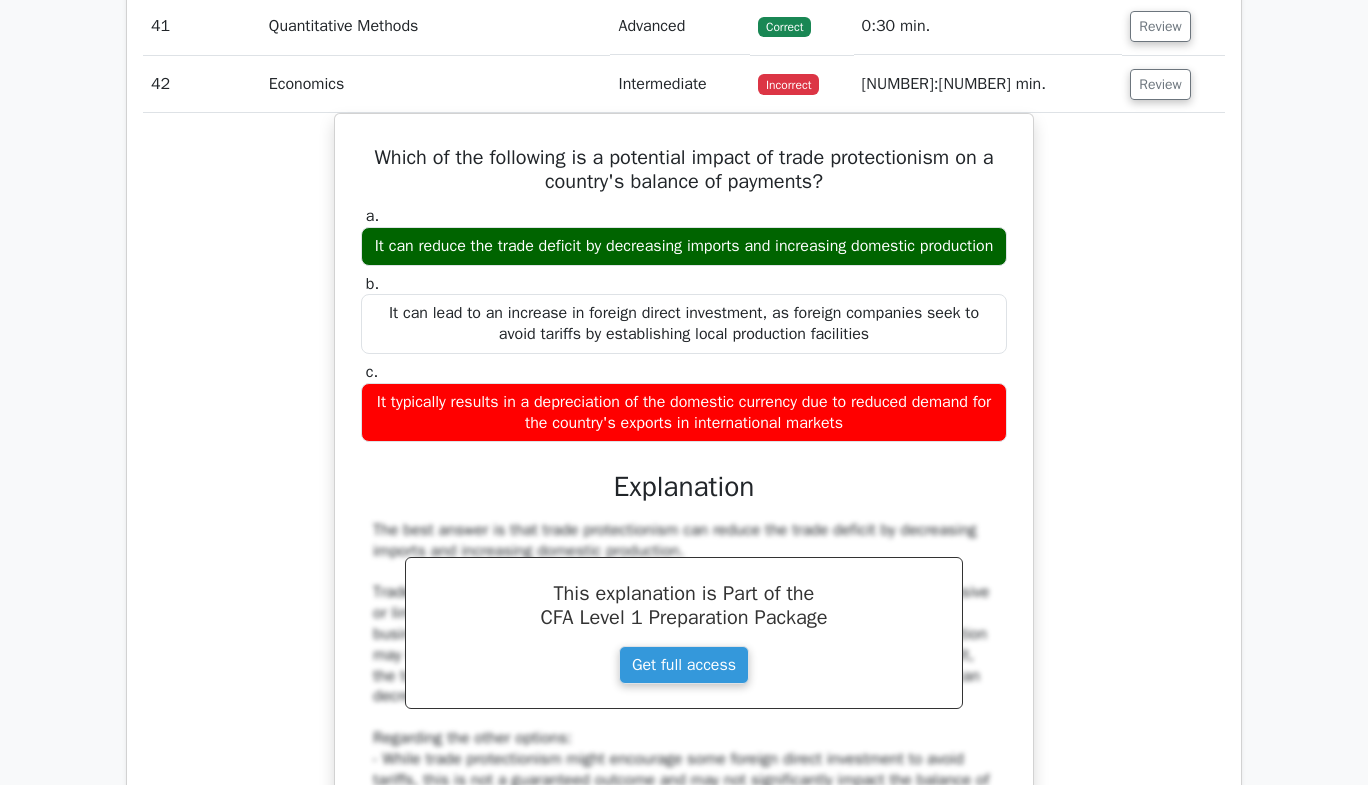 click on "Which of the following is a potential impact of trade protectionism on a country's balance of payments?
a.
It can reduce the trade deficit by decreasing imports and increasing domestic production
b.
c." at bounding box center (684, 557) 